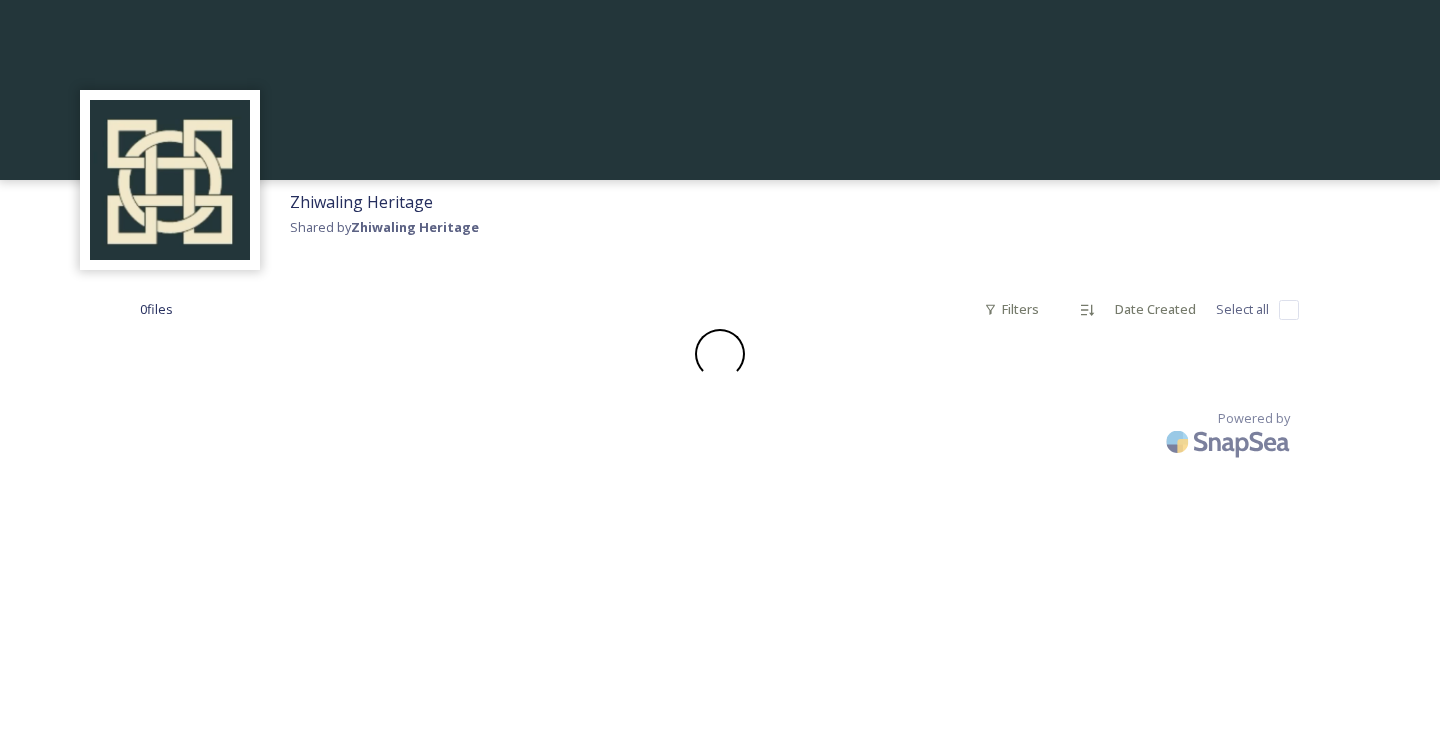 scroll, scrollTop: 0, scrollLeft: 0, axis: both 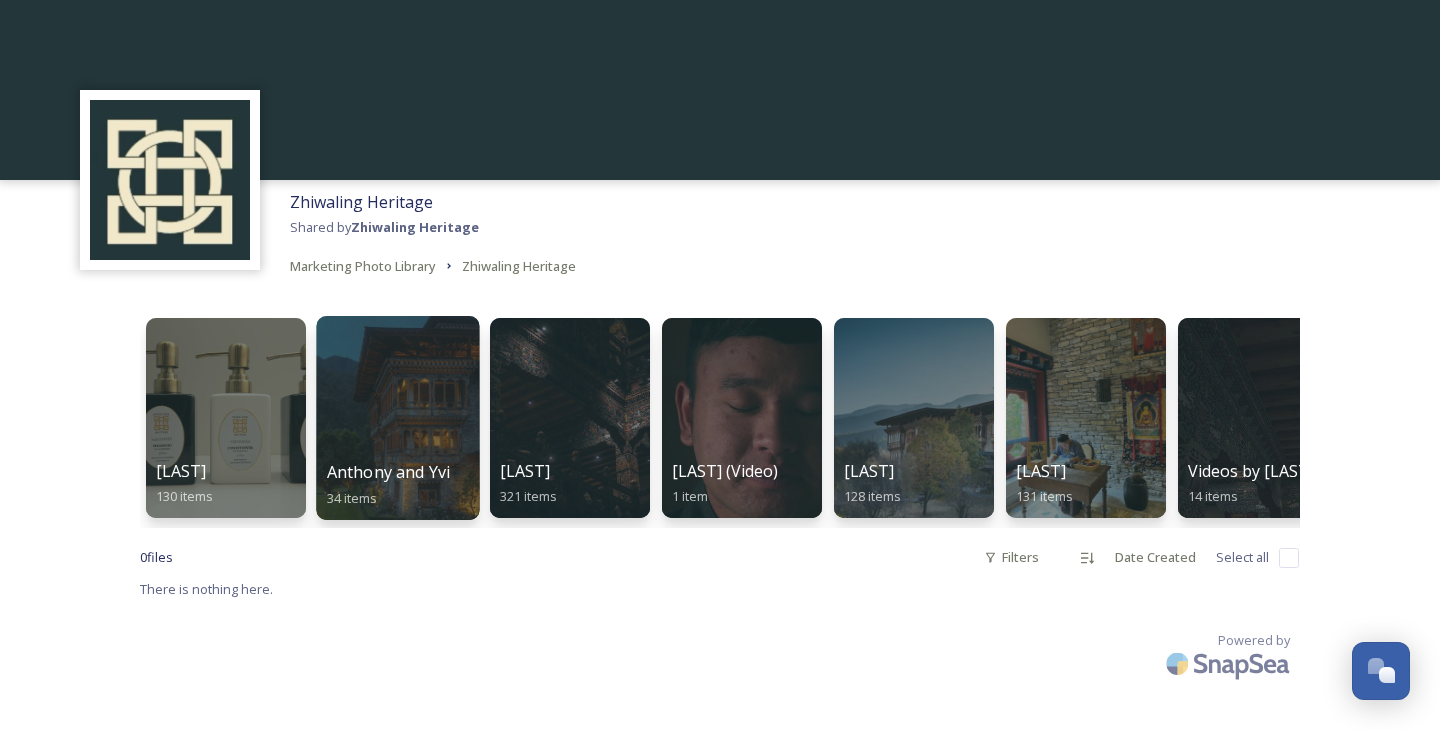click at bounding box center [397, 418] 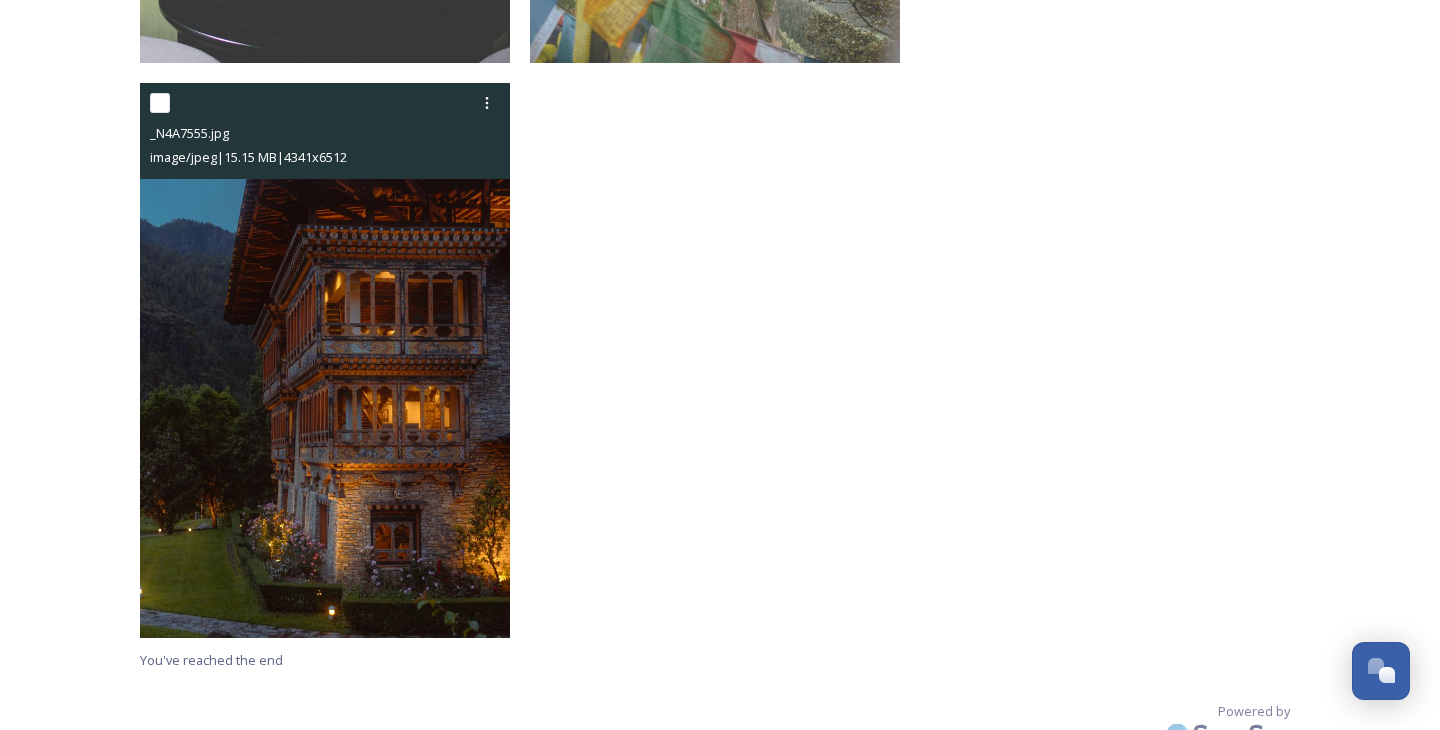 scroll, scrollTop: 5687, scrollLeft: 0, axis: vertical 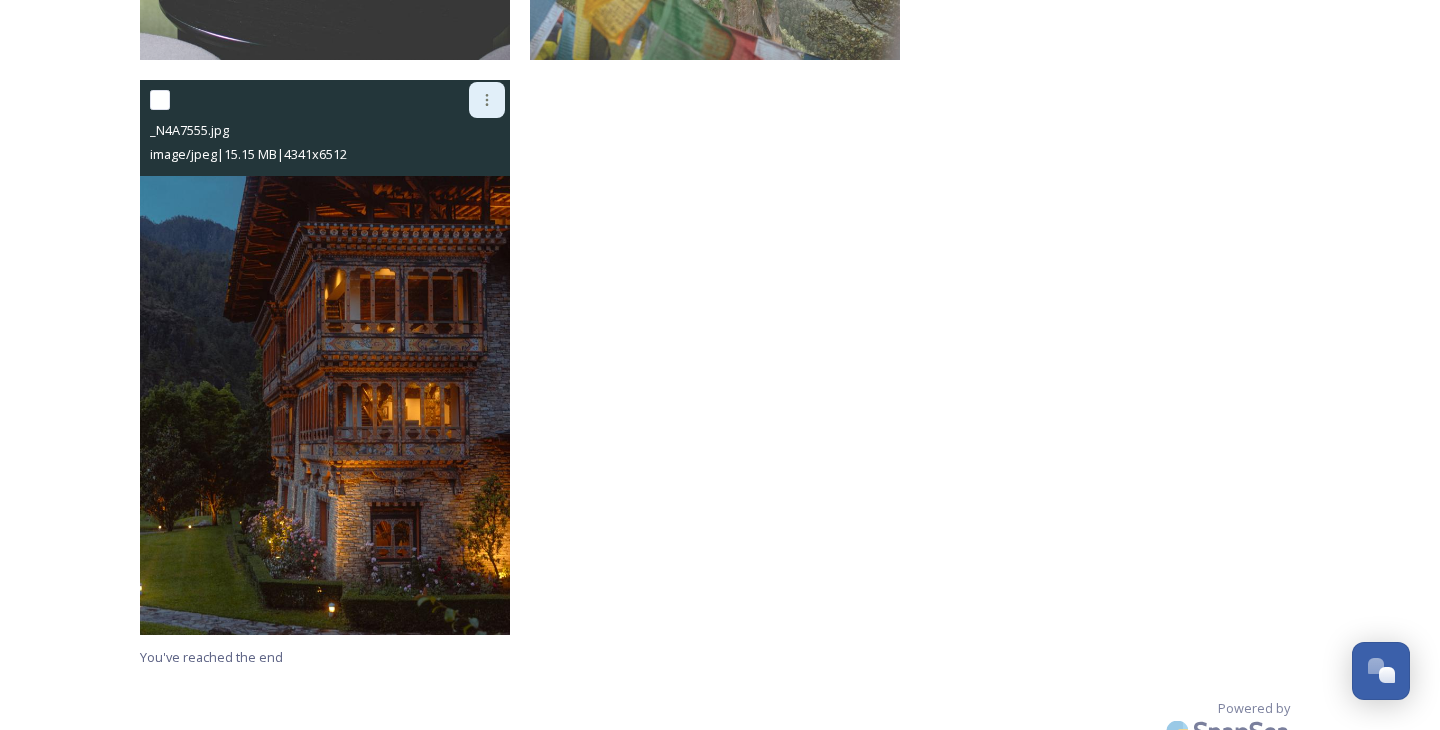 click at bounding box center (487, 100) 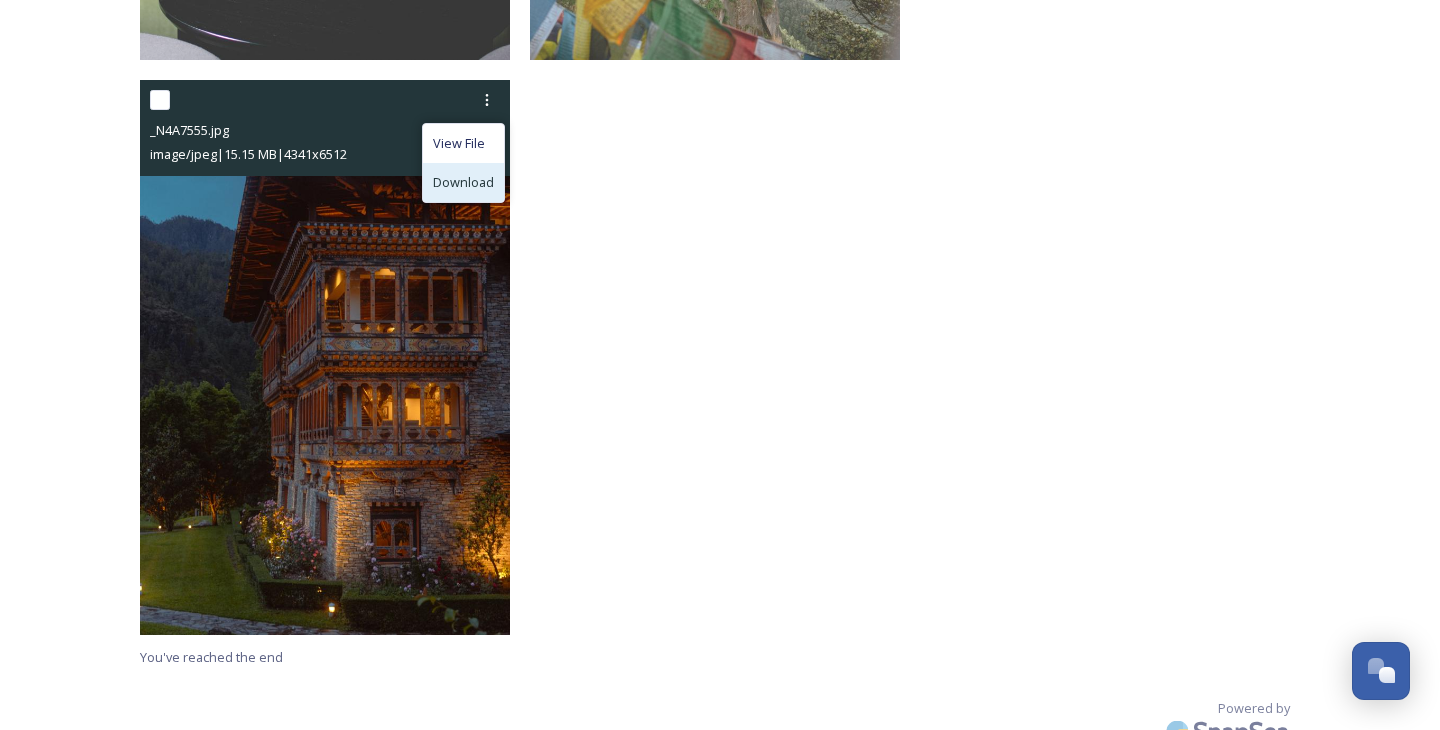 click on "Download" at bounding box center (463, 182) 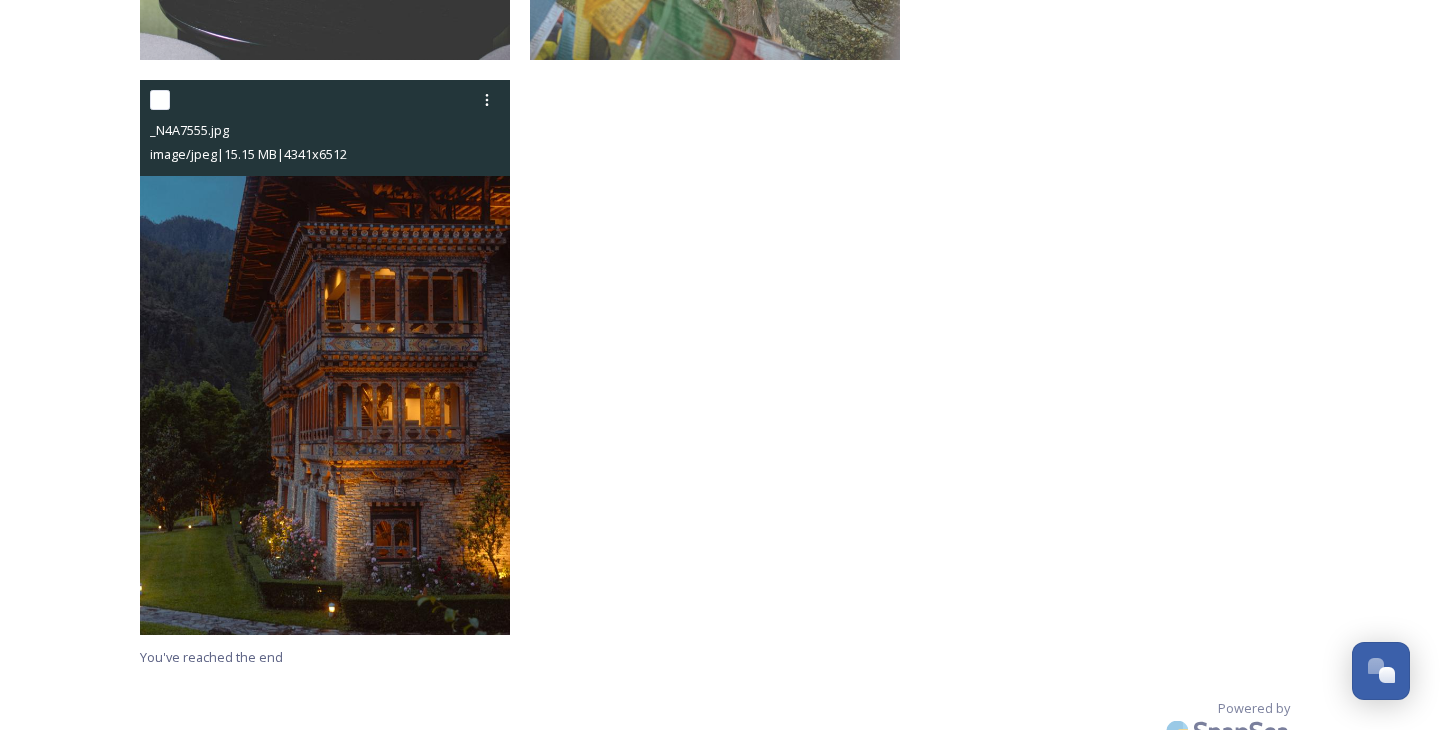 click at bounding box center (160, 100) 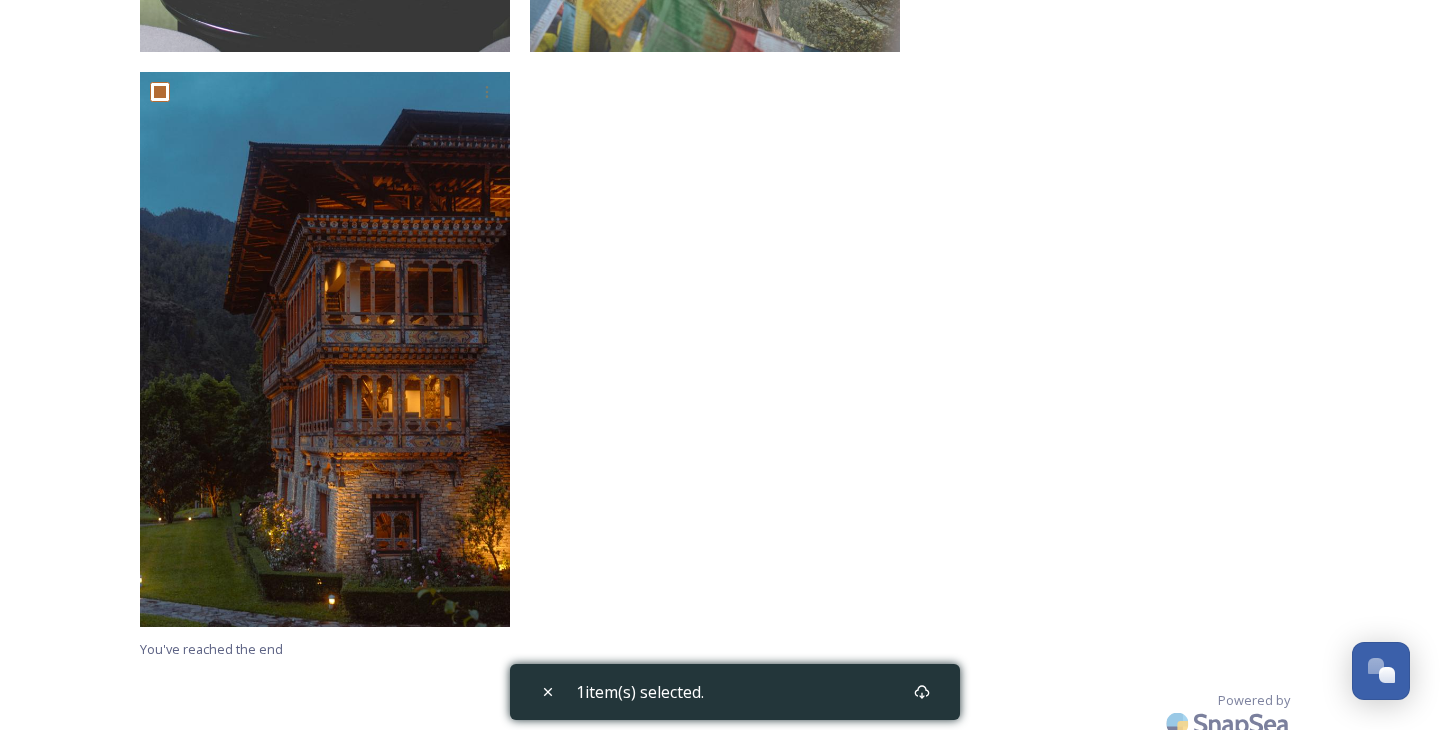 scroll, scrollTop: 5731, scrollLeft: 0, axis: vertical 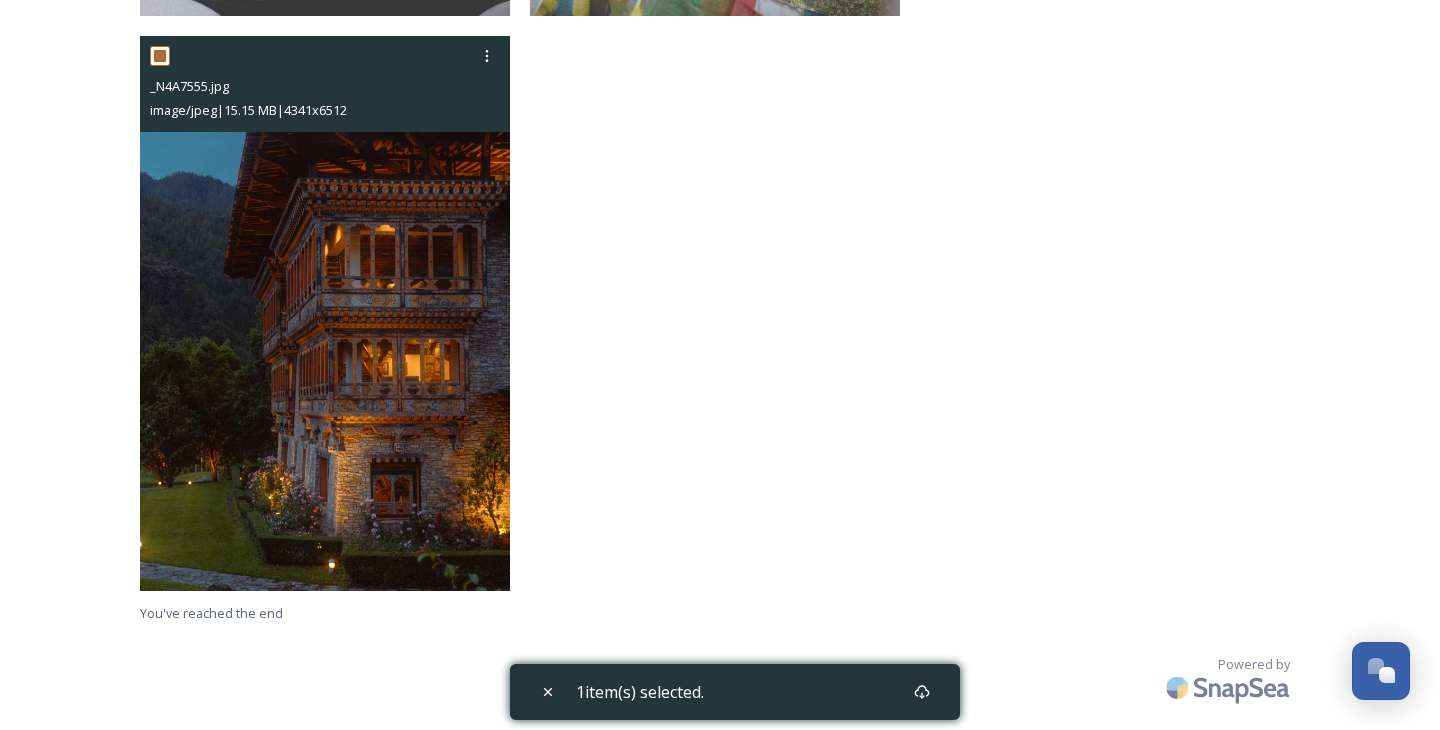 click at bounding box center [160, 56] 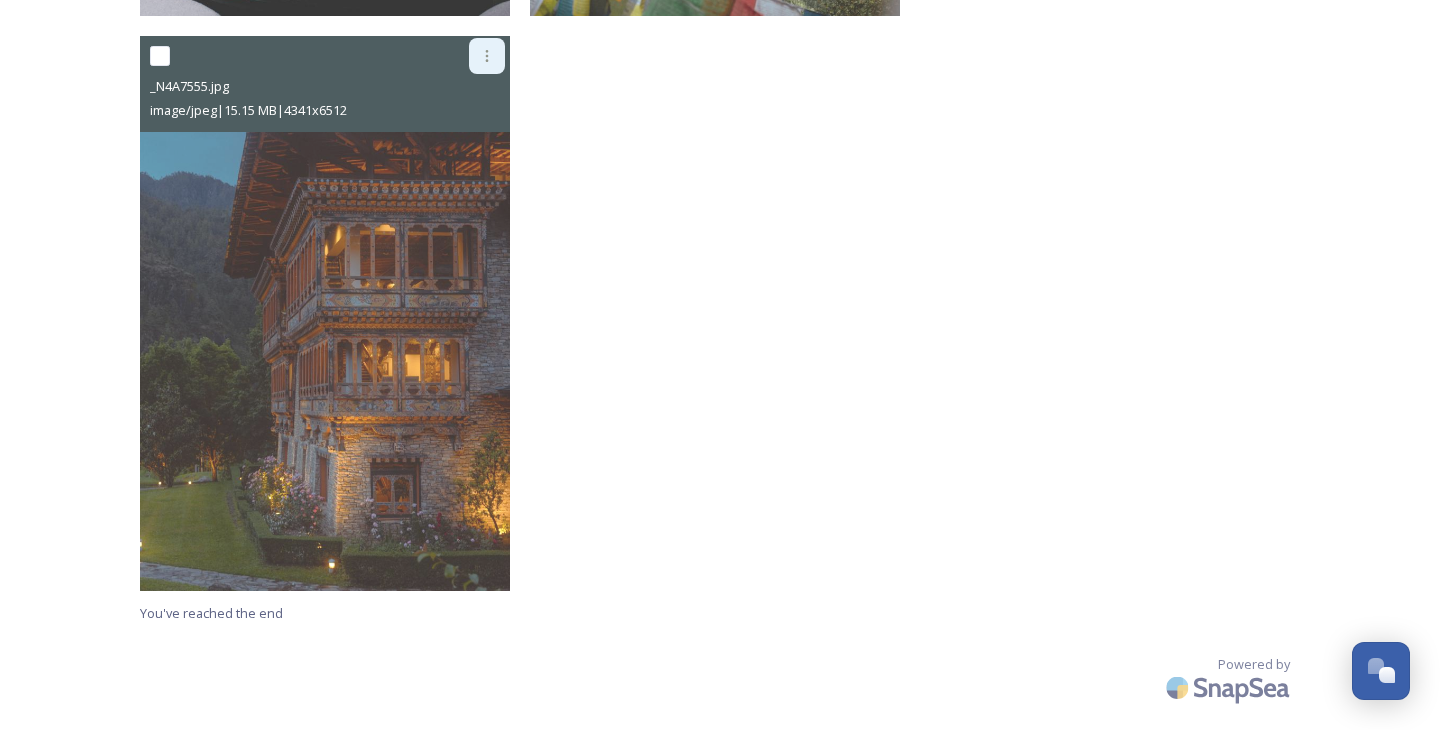 click 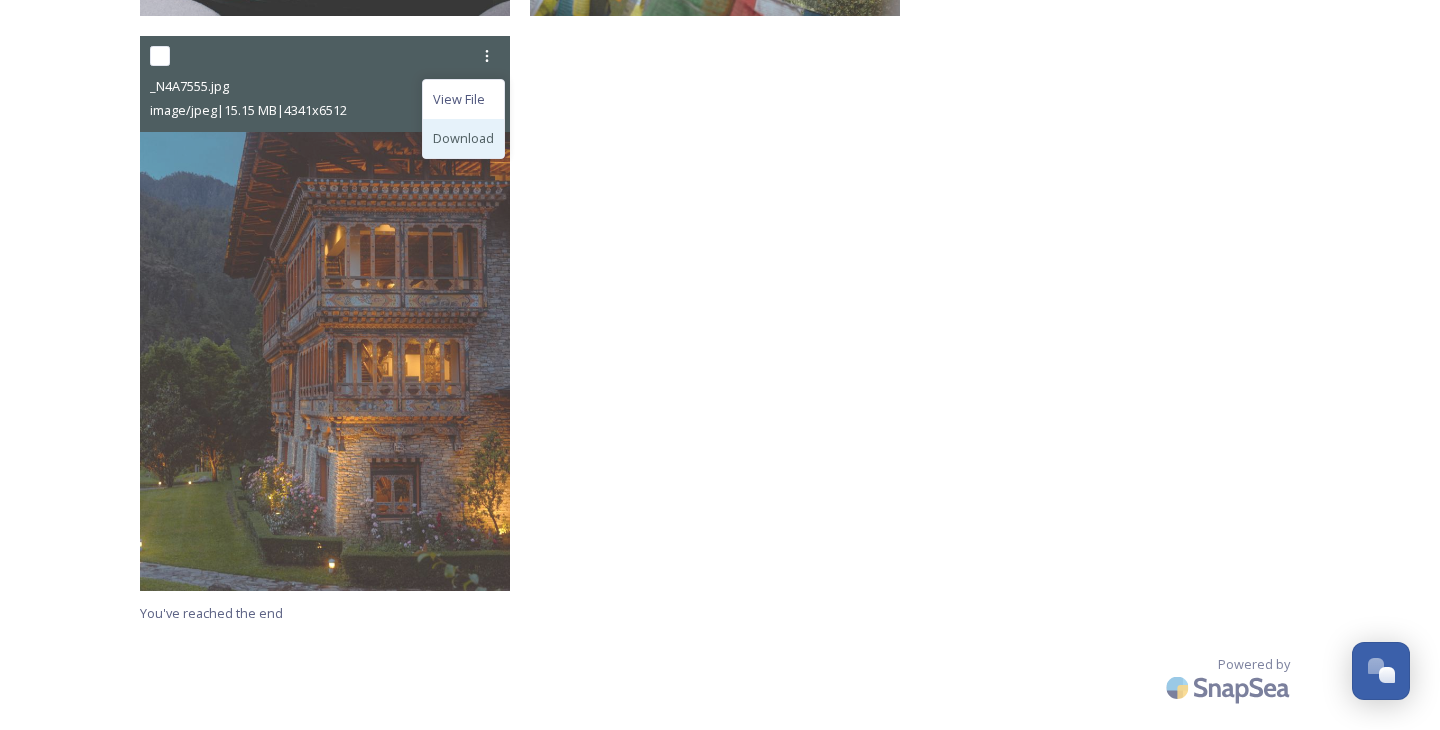 click on "Download" at bounding box center (463, 138) 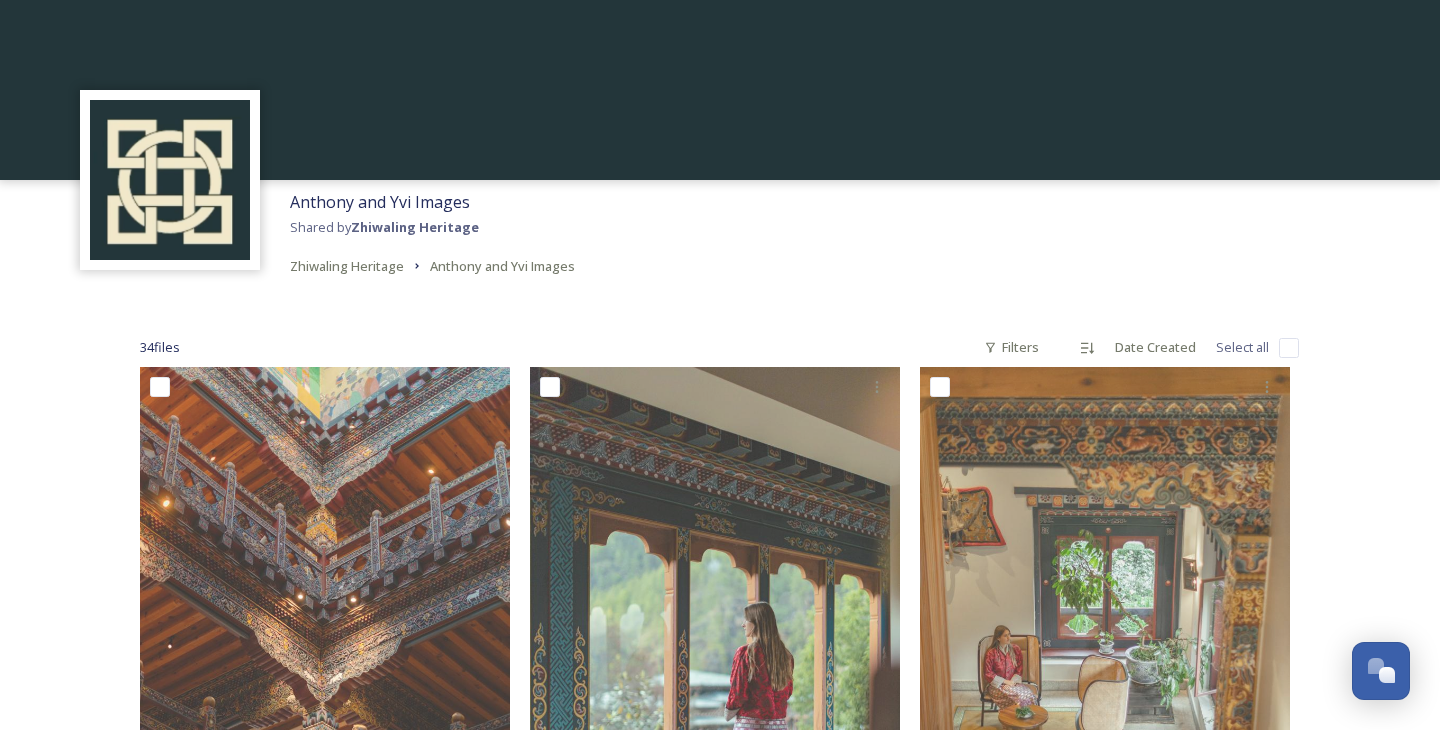 scroll, scrollTop: 383, scrollLeft: 0, axis: vertical 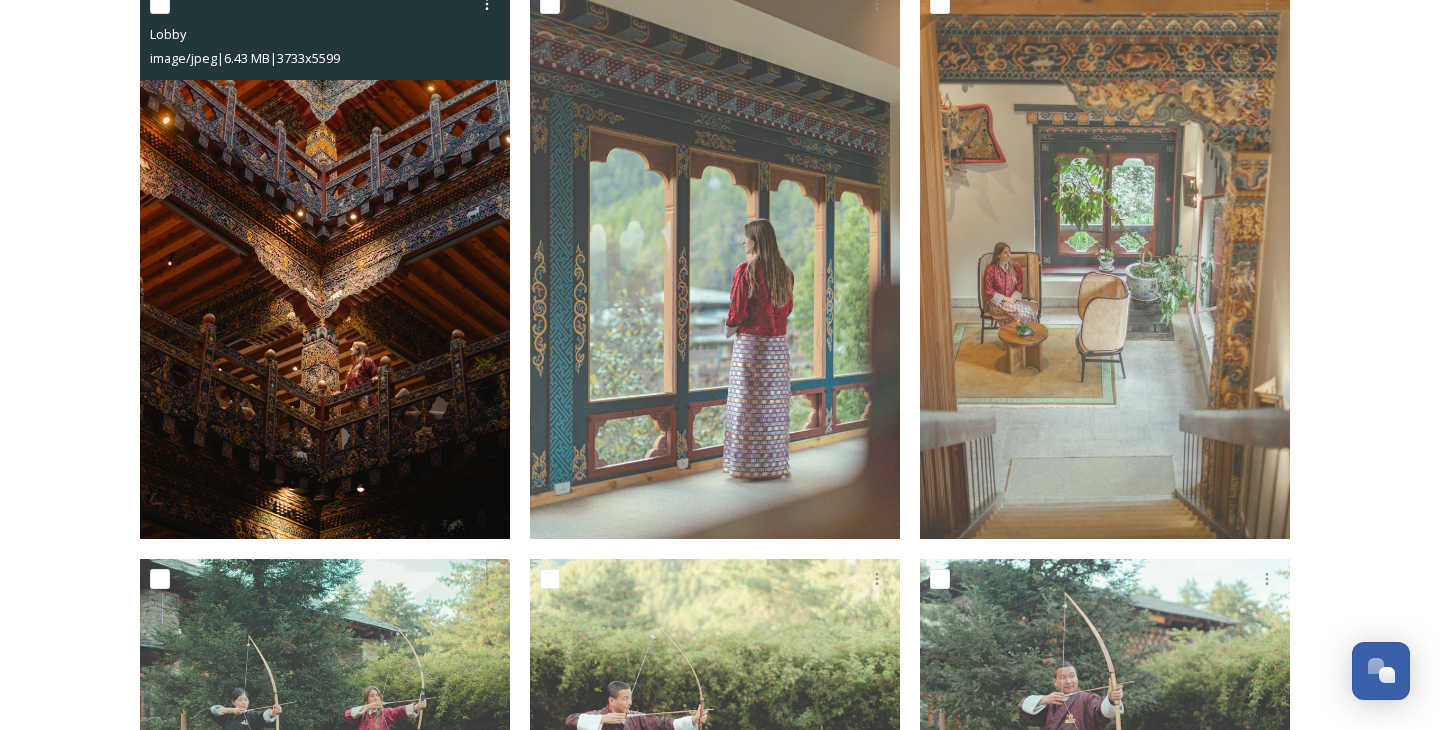 click at bounding box center [325, 261] 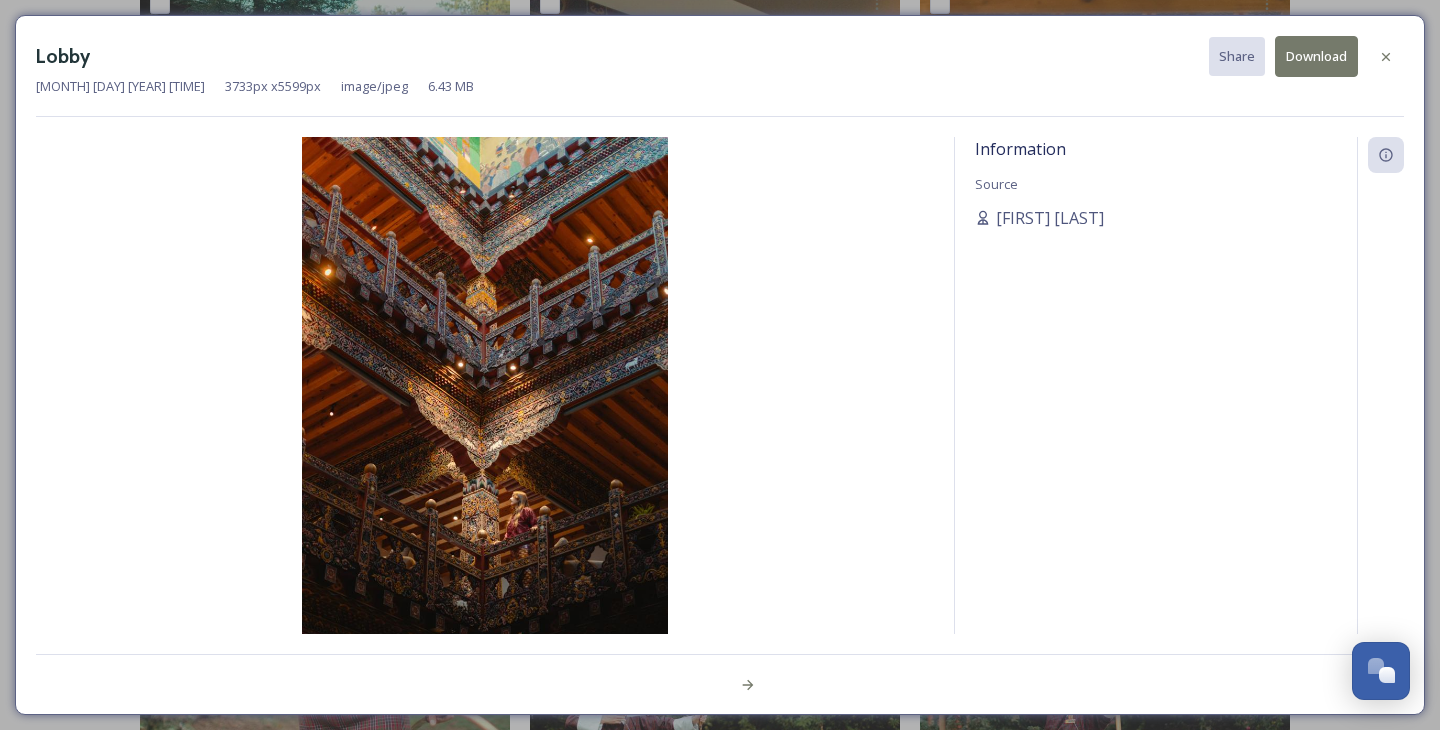 scroll, scrollTop: 0, scrollLeft: 0, axis: both 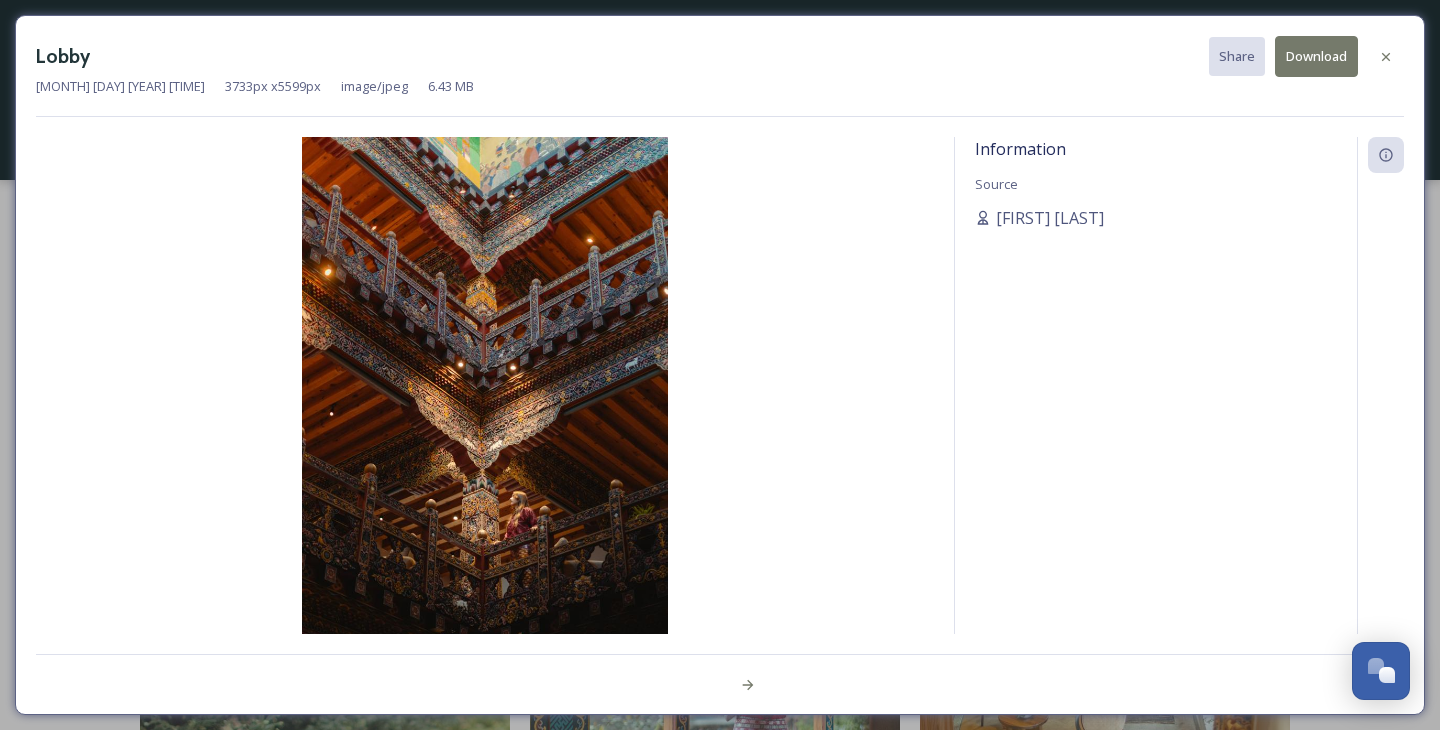 click on "Download" at bounding box center (1316, 56) 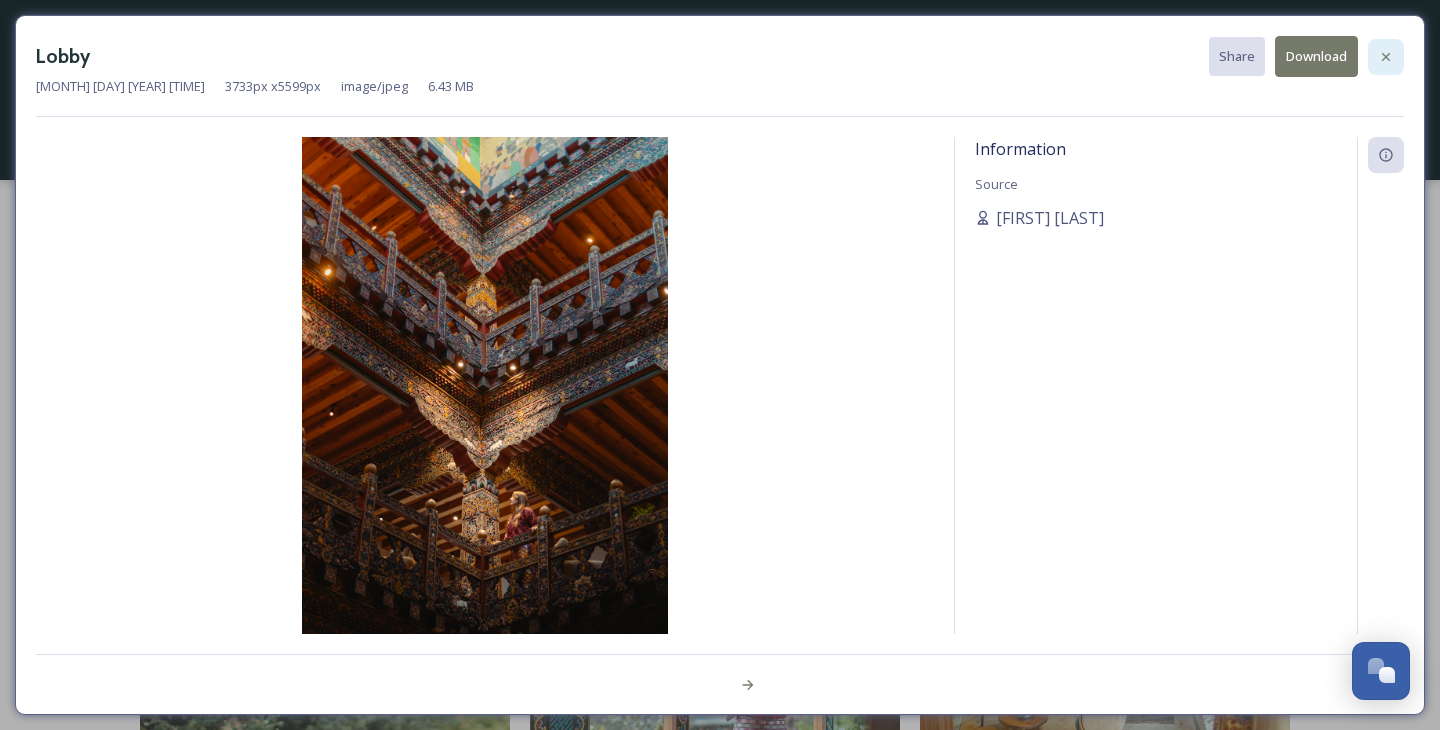 click 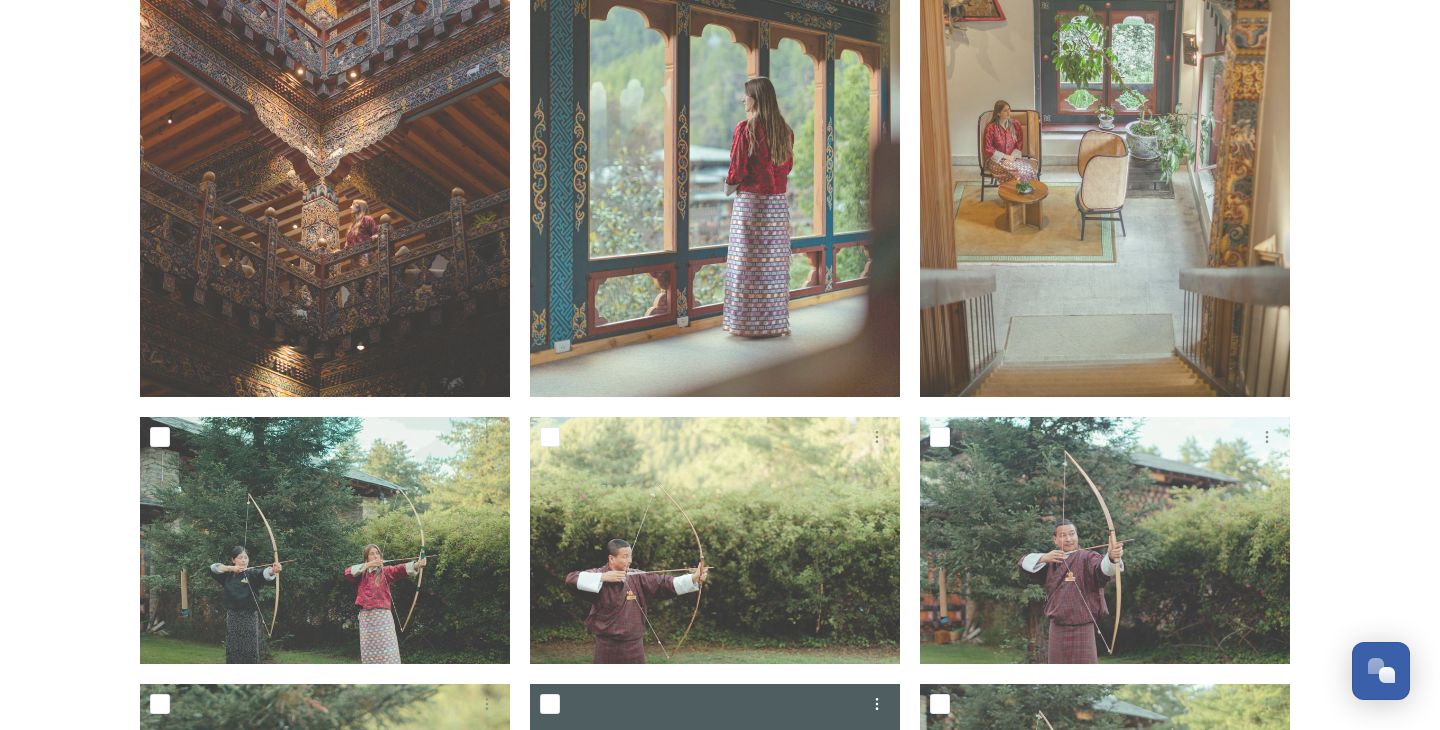 scroll, scrollTop: 0, scrollLeft: 0, axis: both 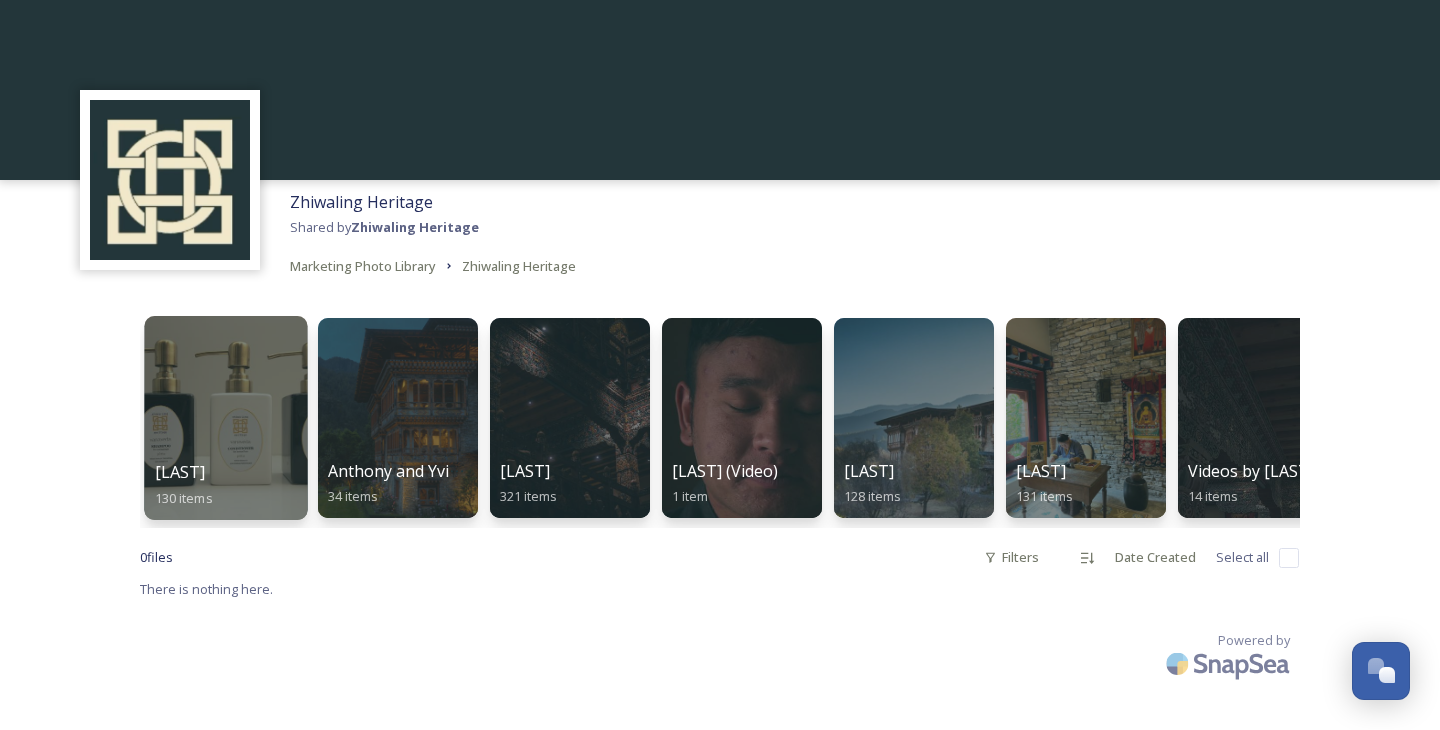 click at bounding box center (225, 418) 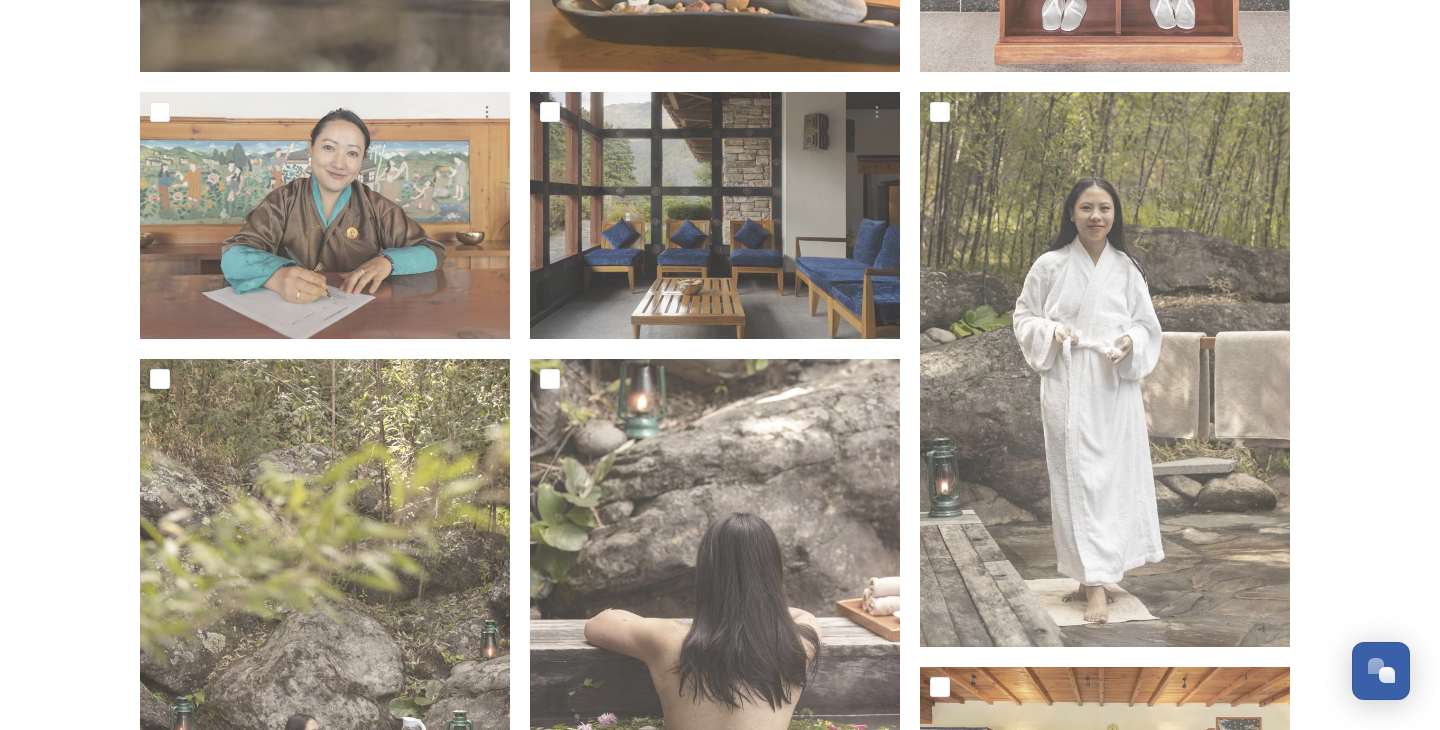scroll, scrollTop: 1589, scrollLeft: 0, axis: vertical 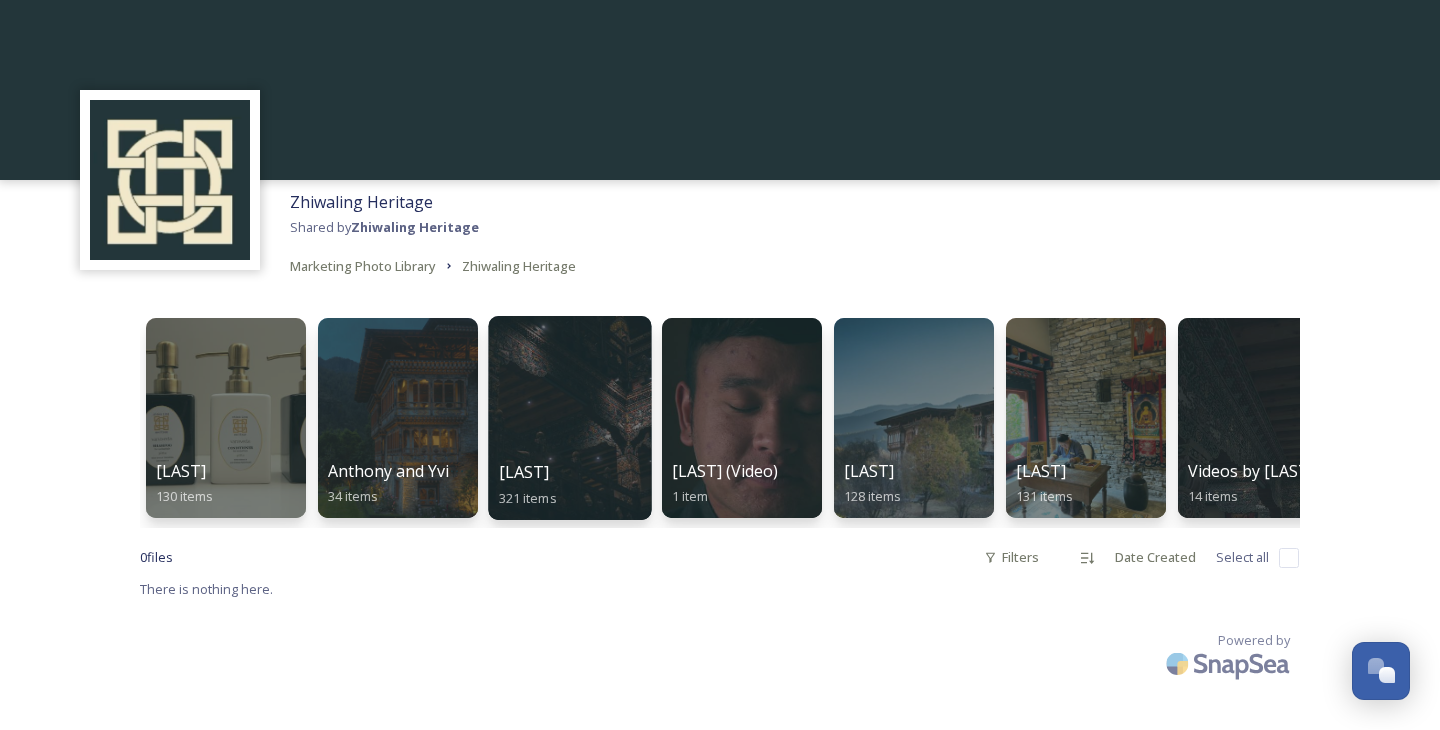 click at bounding box center [569, 418] 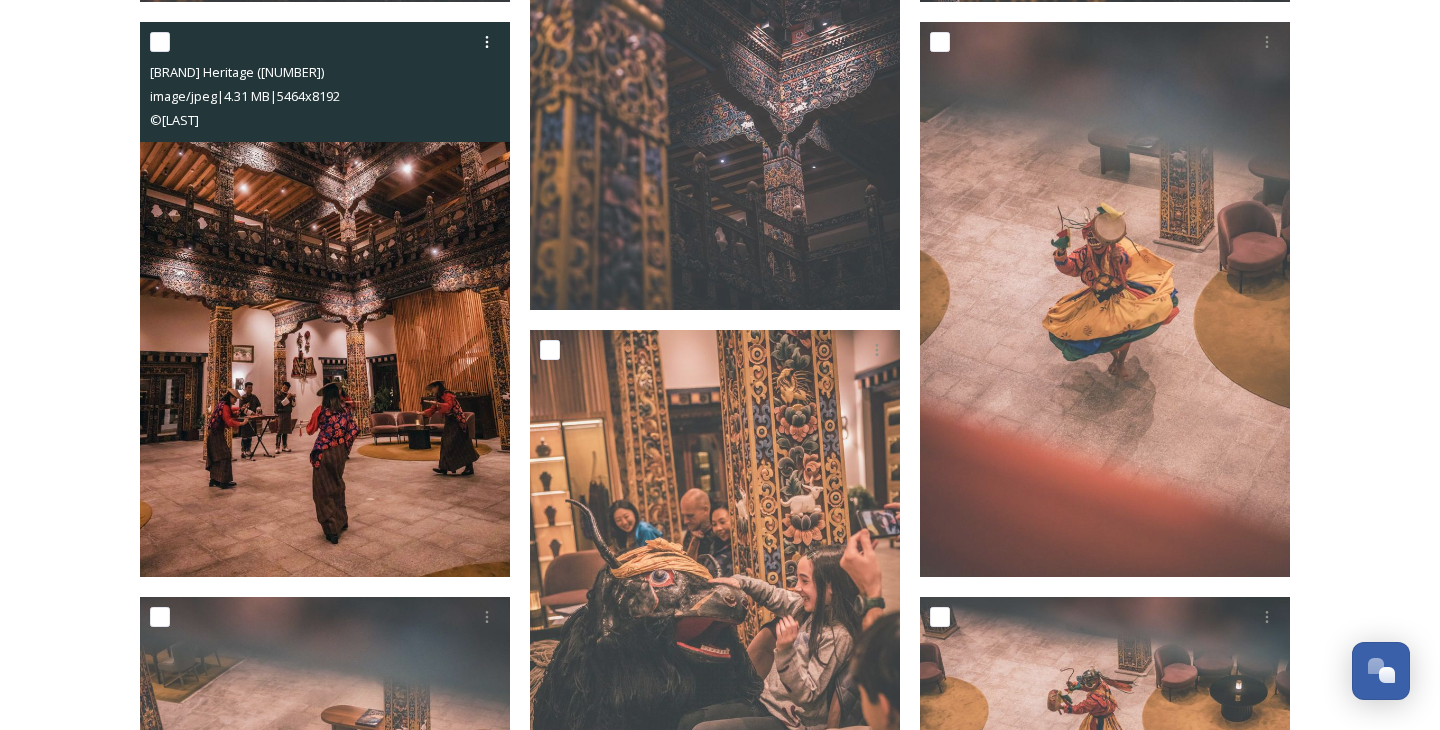 scroll, scrollTop: 583, scrollLeft: 0, axis: vertical 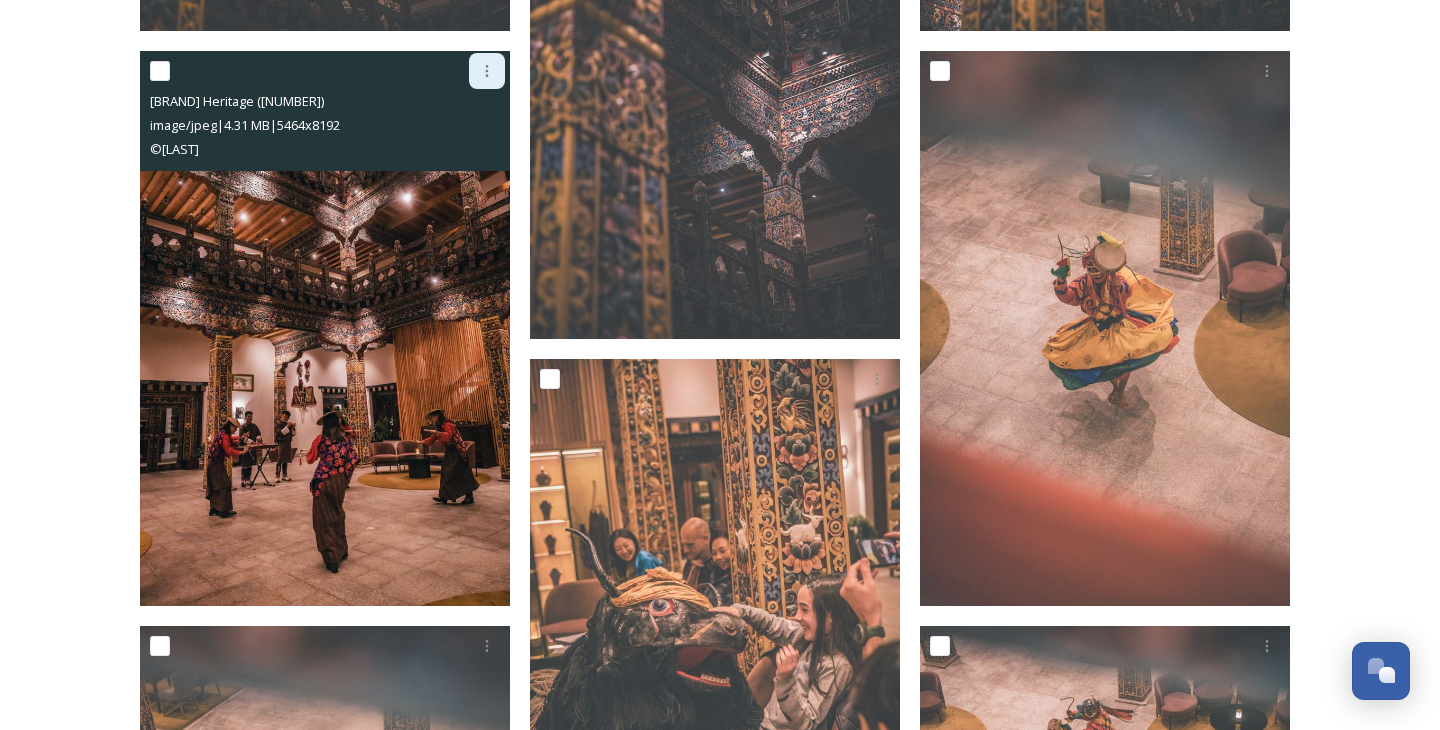 click 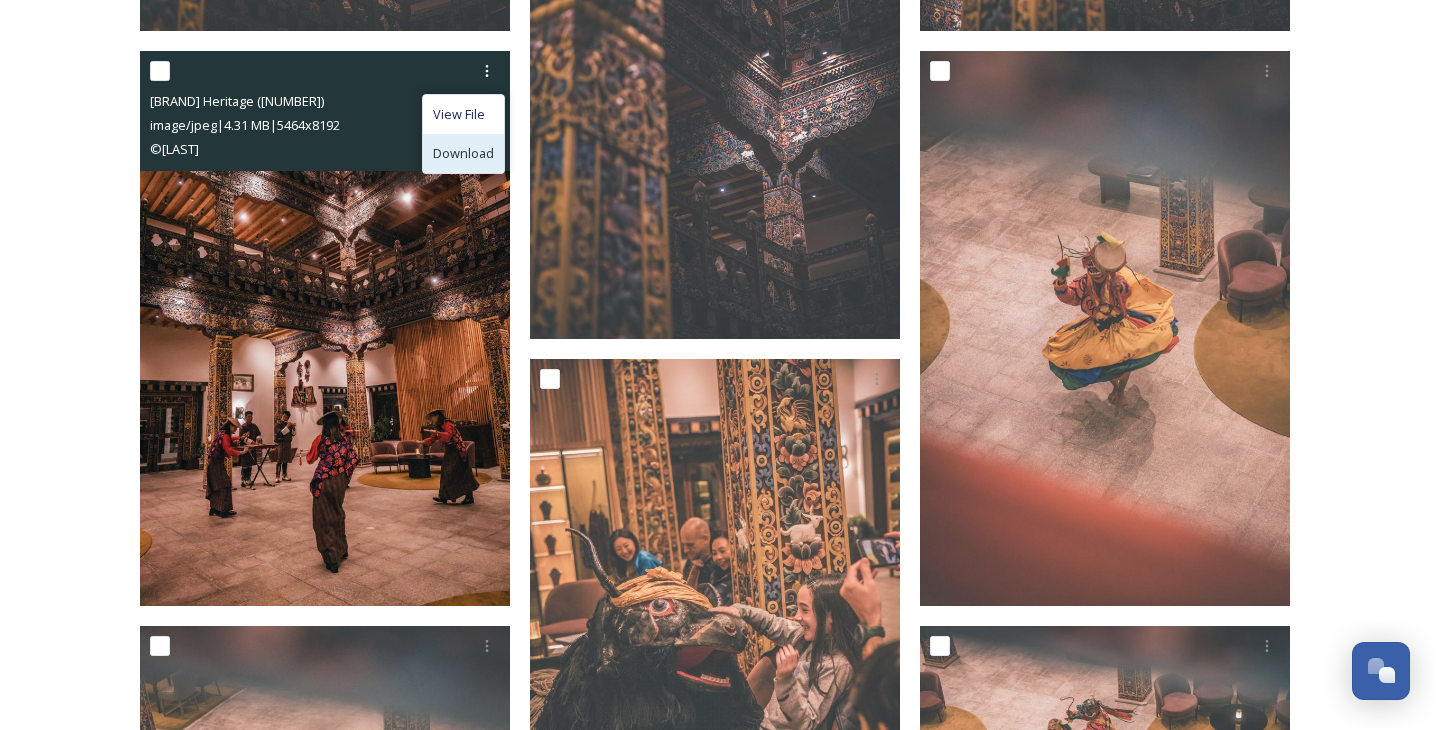 click on "Download" at bounding box center (463, 153) 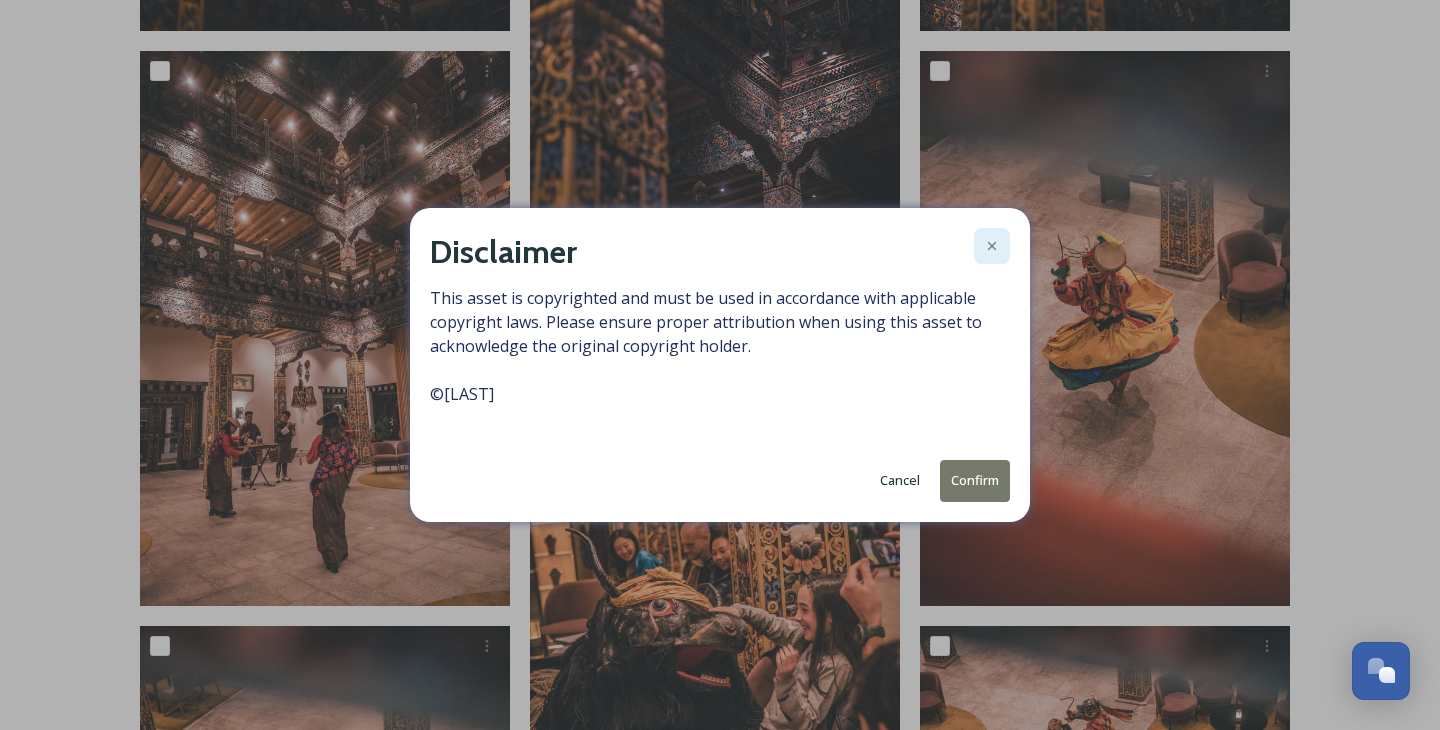 click at bounding box center (992, 246) 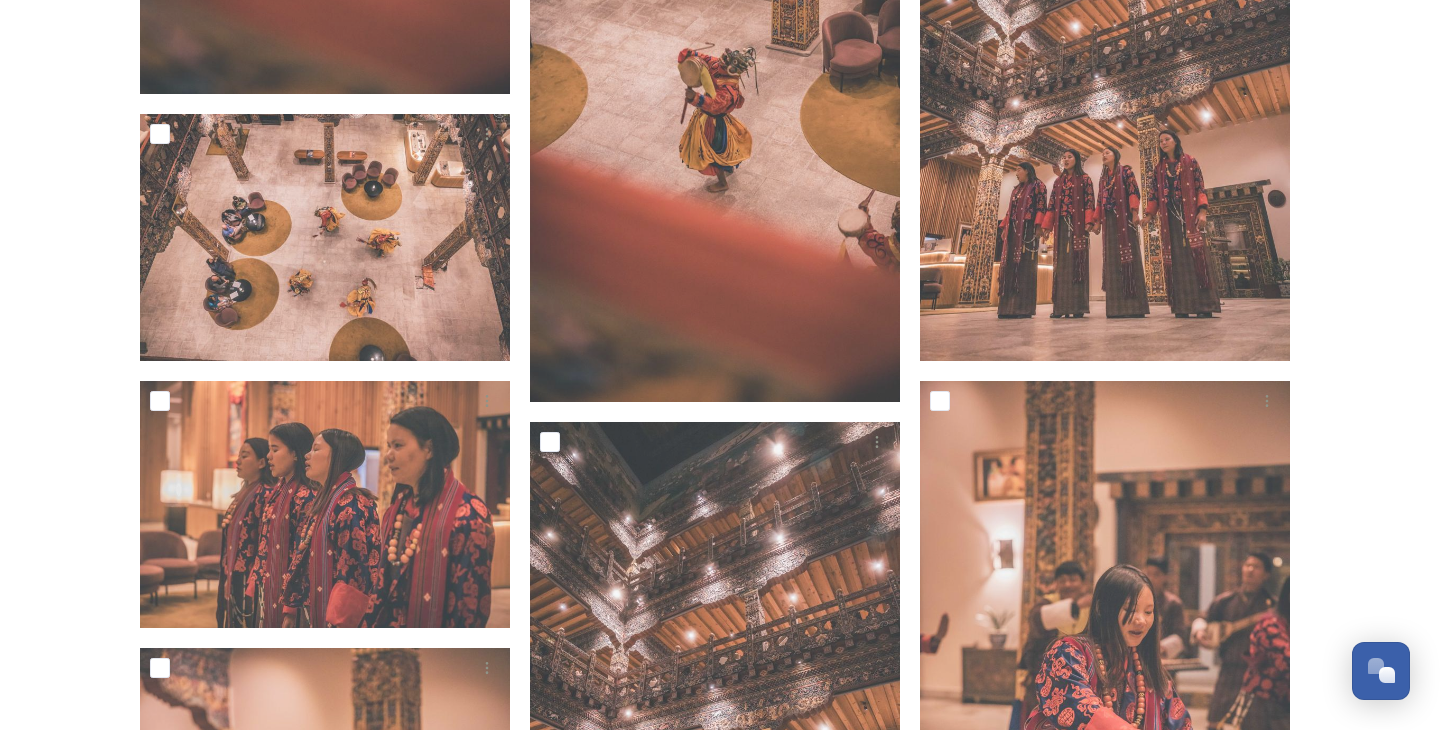 scroll, scrollTop: 0, scrollLeft: 0, axis: both 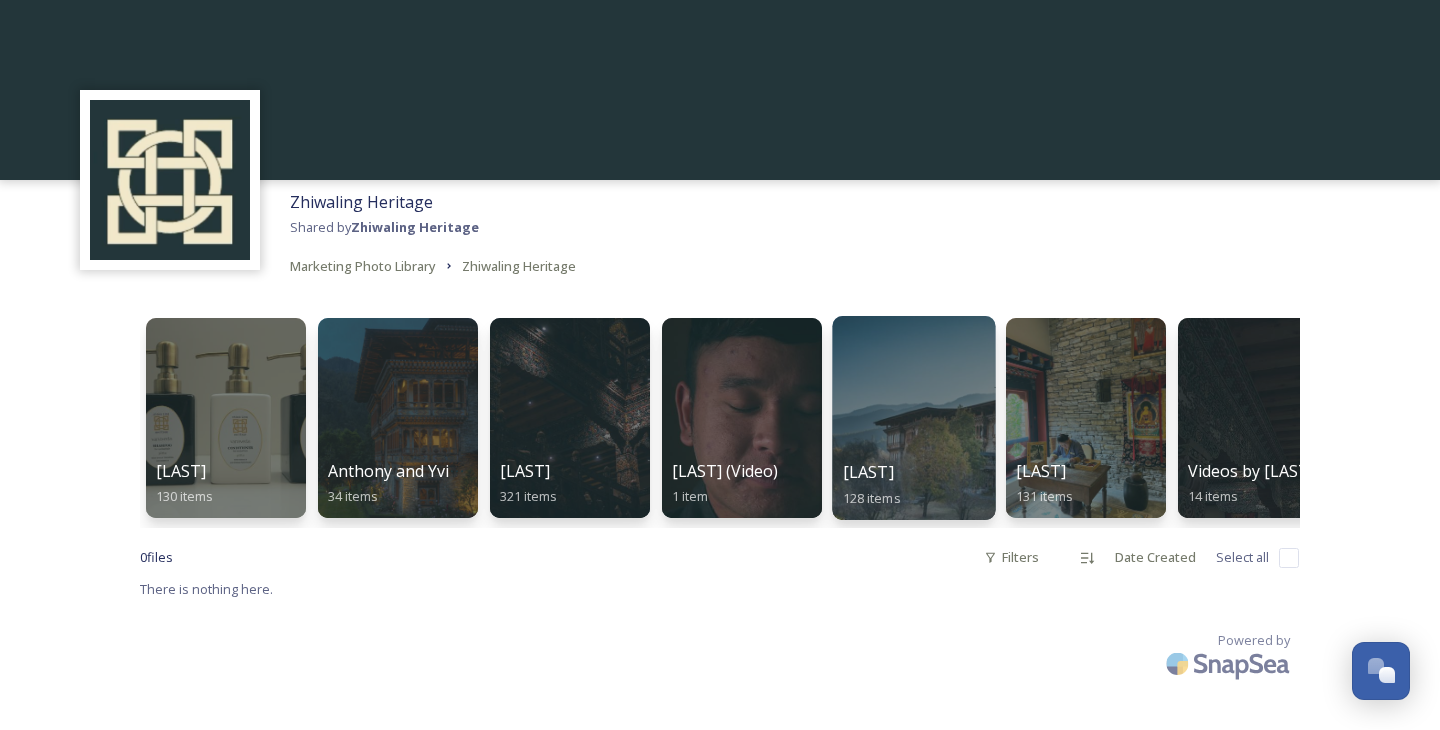 click at bounding box center [913, 418] 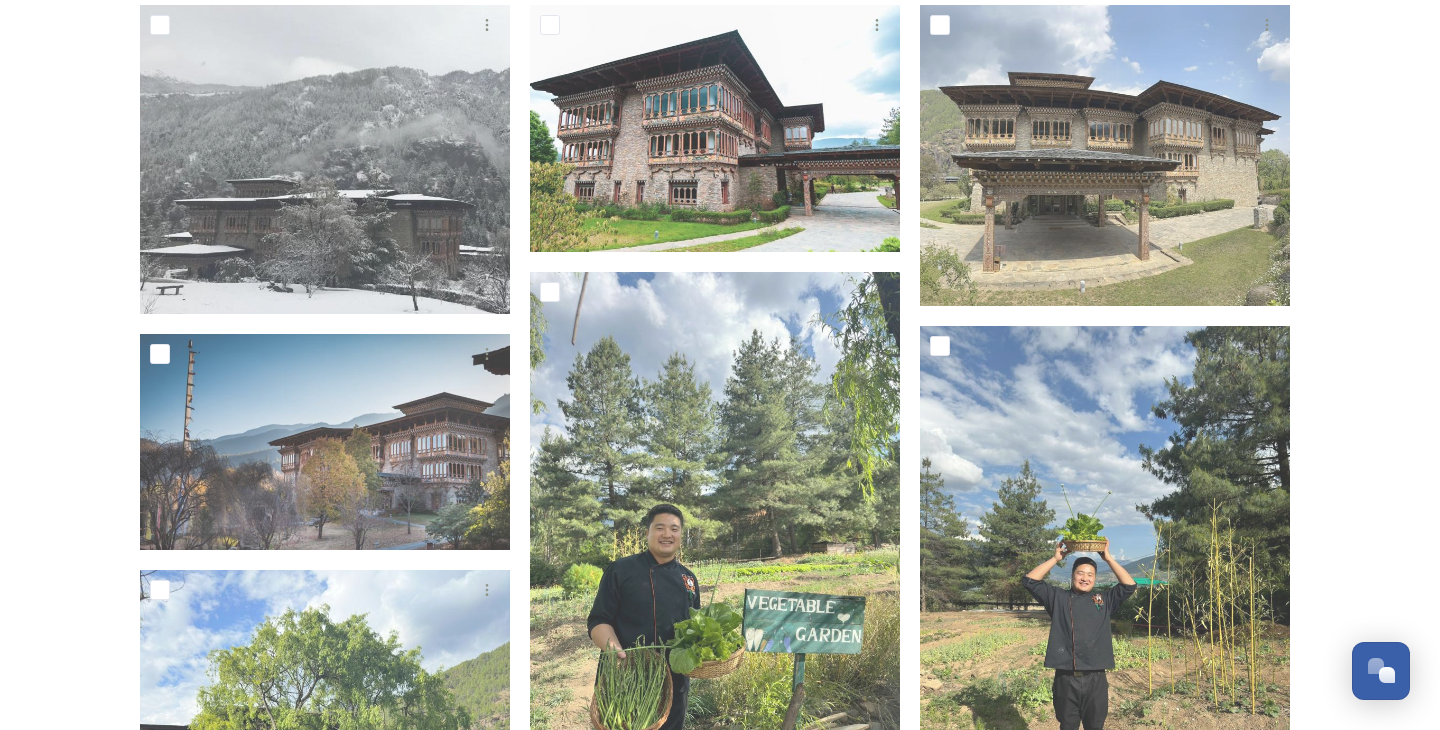 scroll, scrollTop: 0, scrollLeft: 0, axis: both 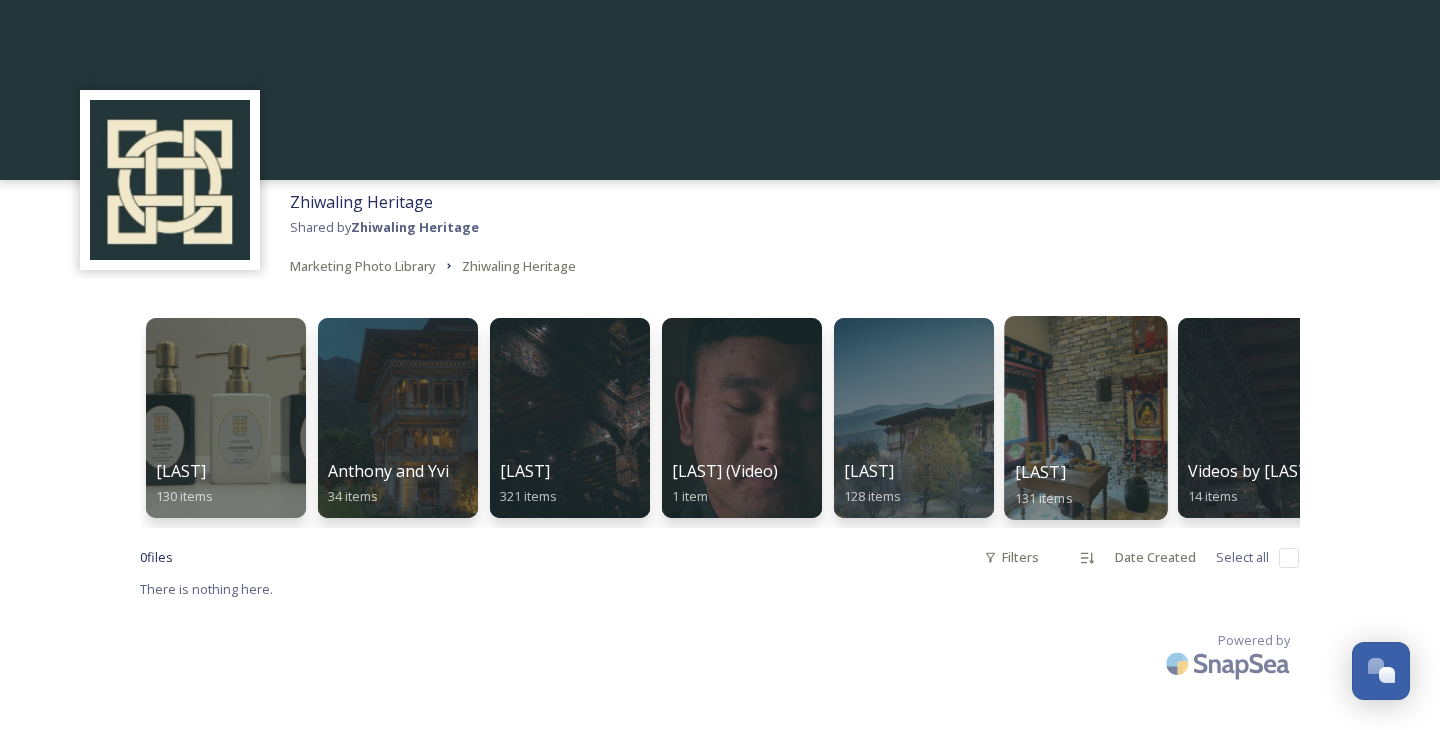 click at bounding box center [1085, 418] 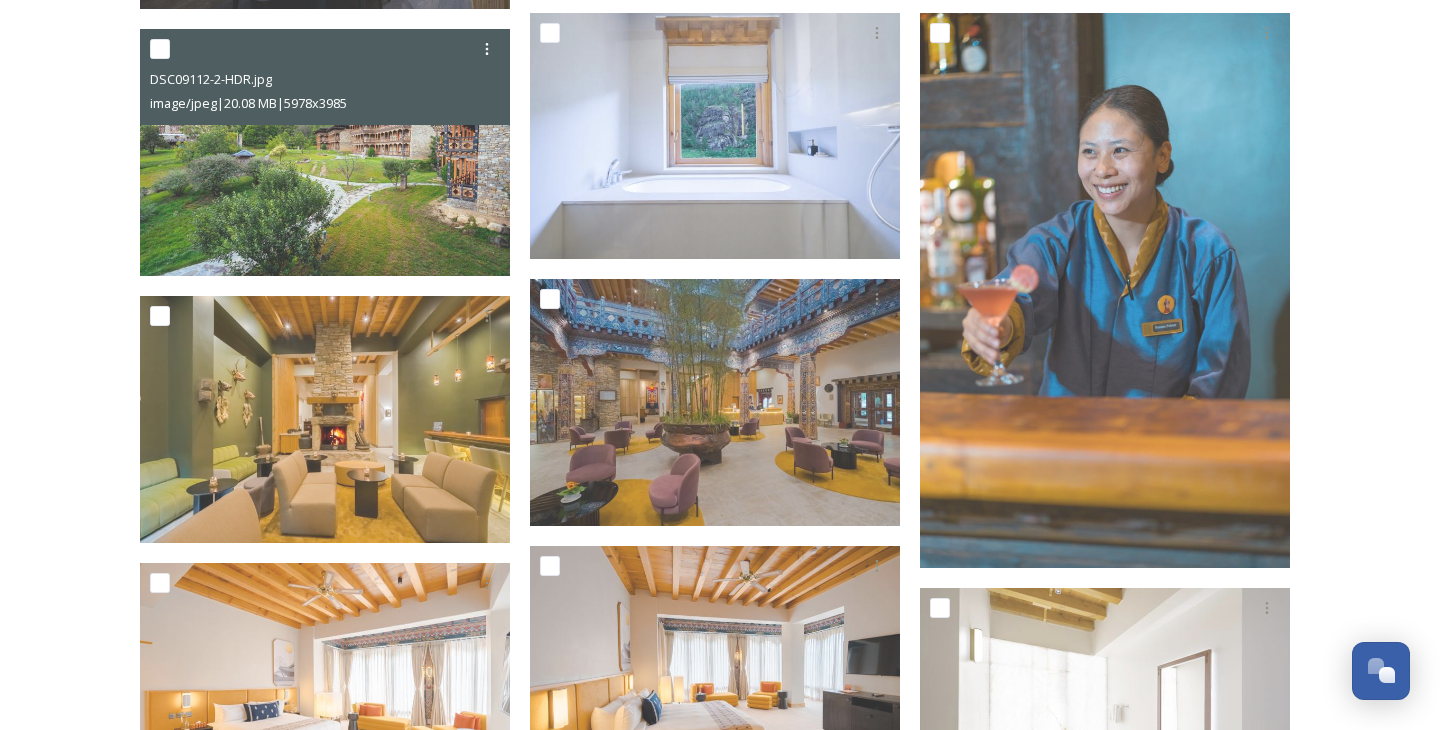 scroll, scrollTop: 2859, scrollLeft: 0, axis: vertical 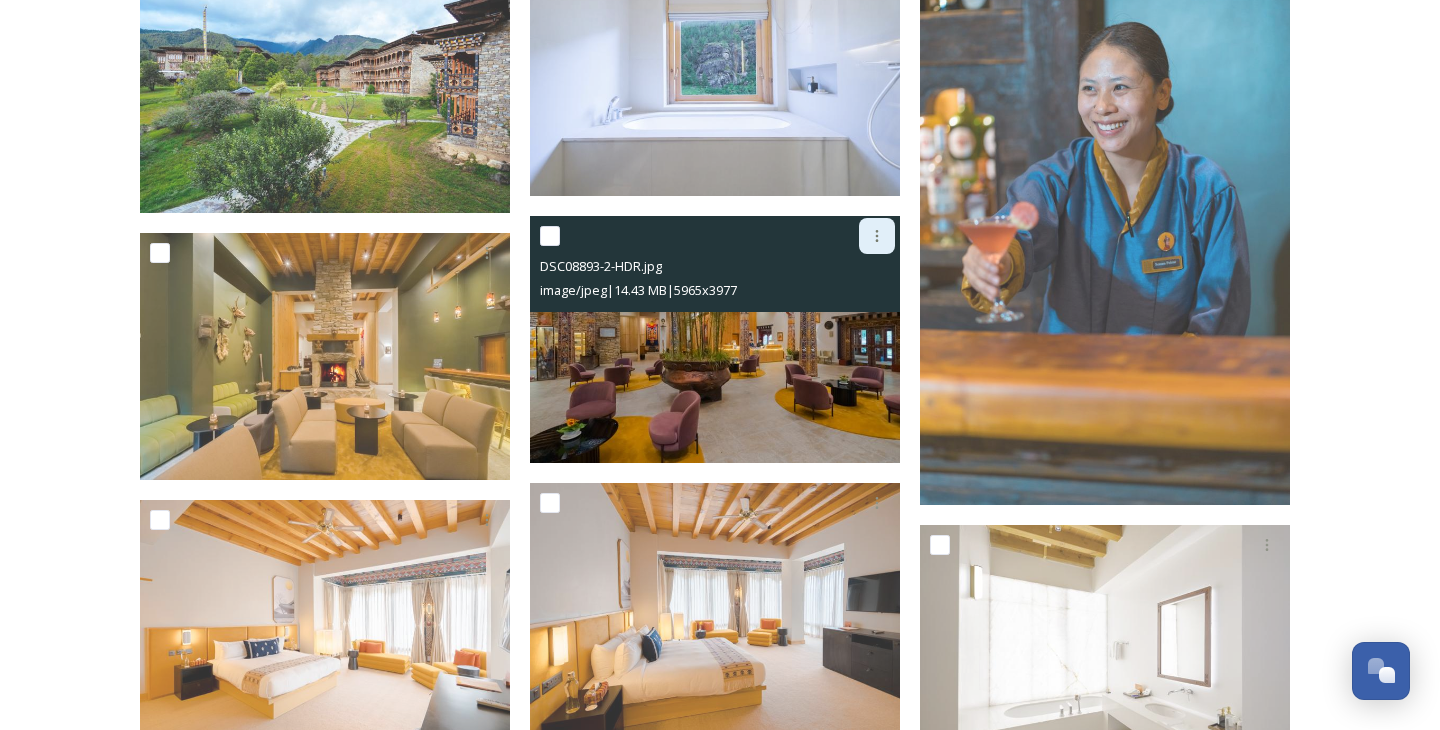 click at bounding box center (877, 236) 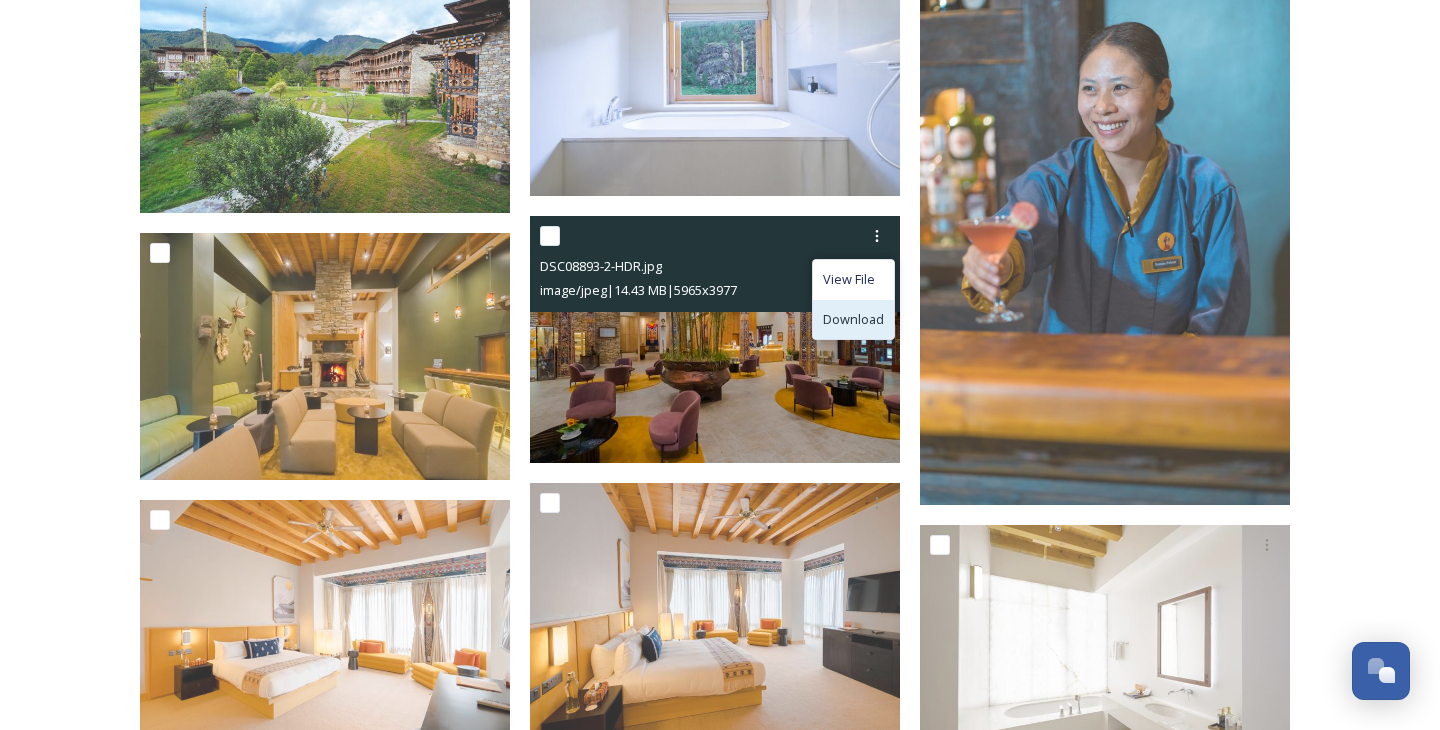 click on "Download" at bounding box center (853, 319) 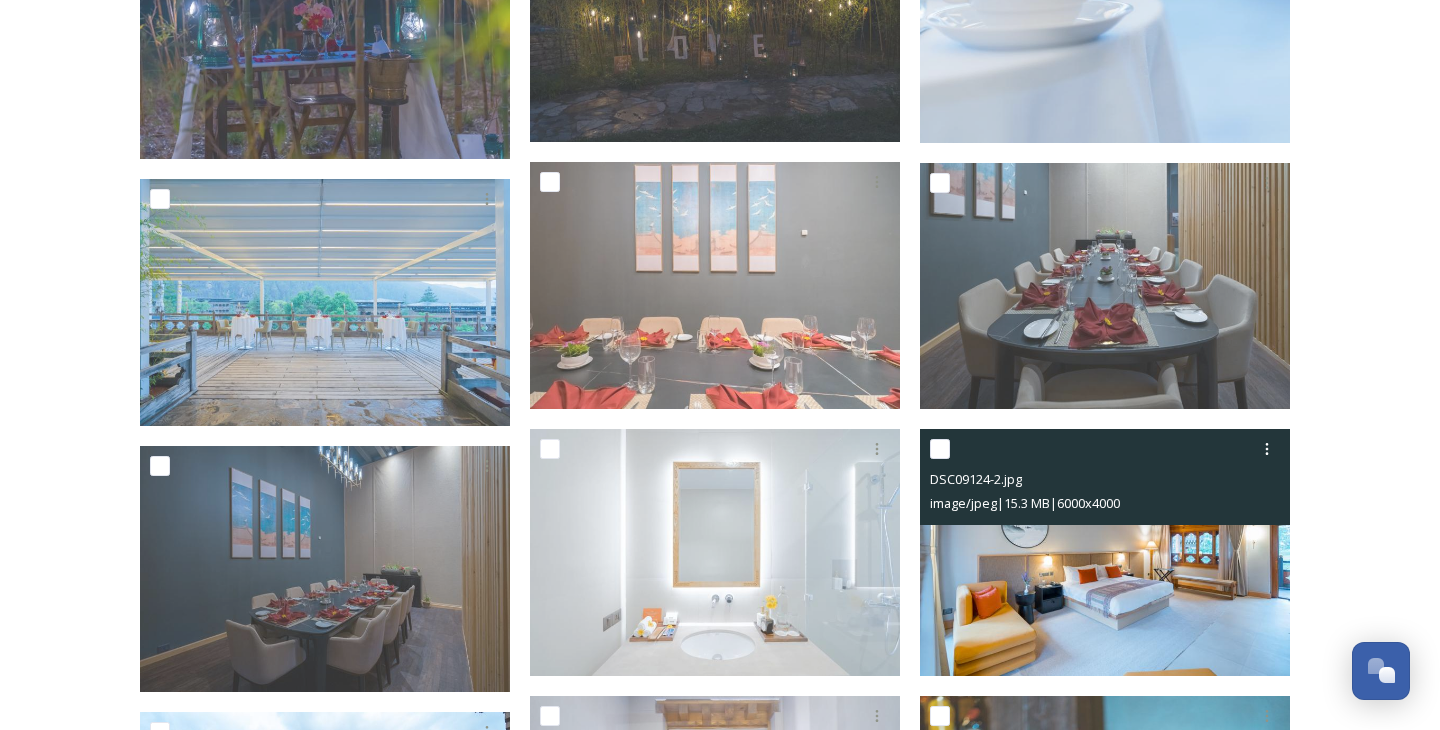 scroll, scrollTop: 2114, scrollLeft: 0, axis: vertical 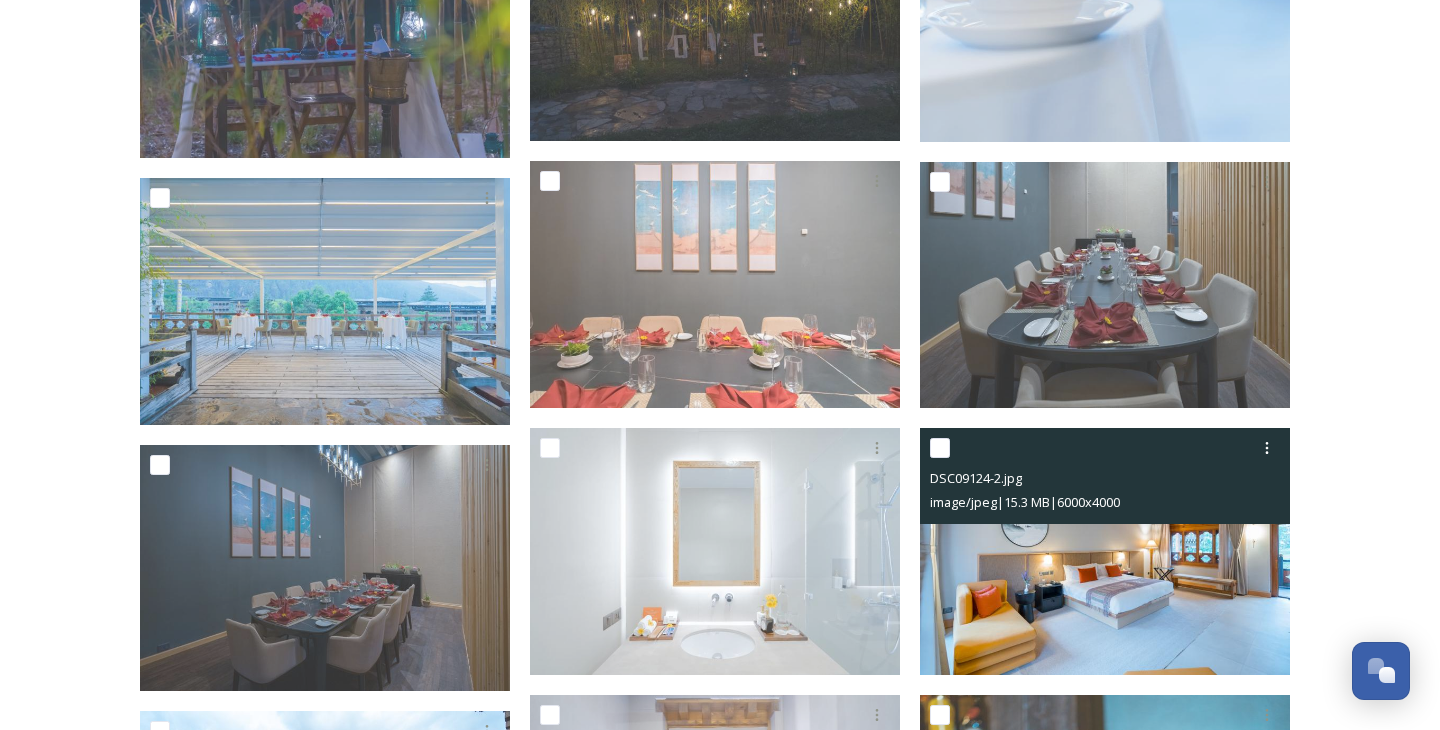 click at bounding box center [1105, 551] 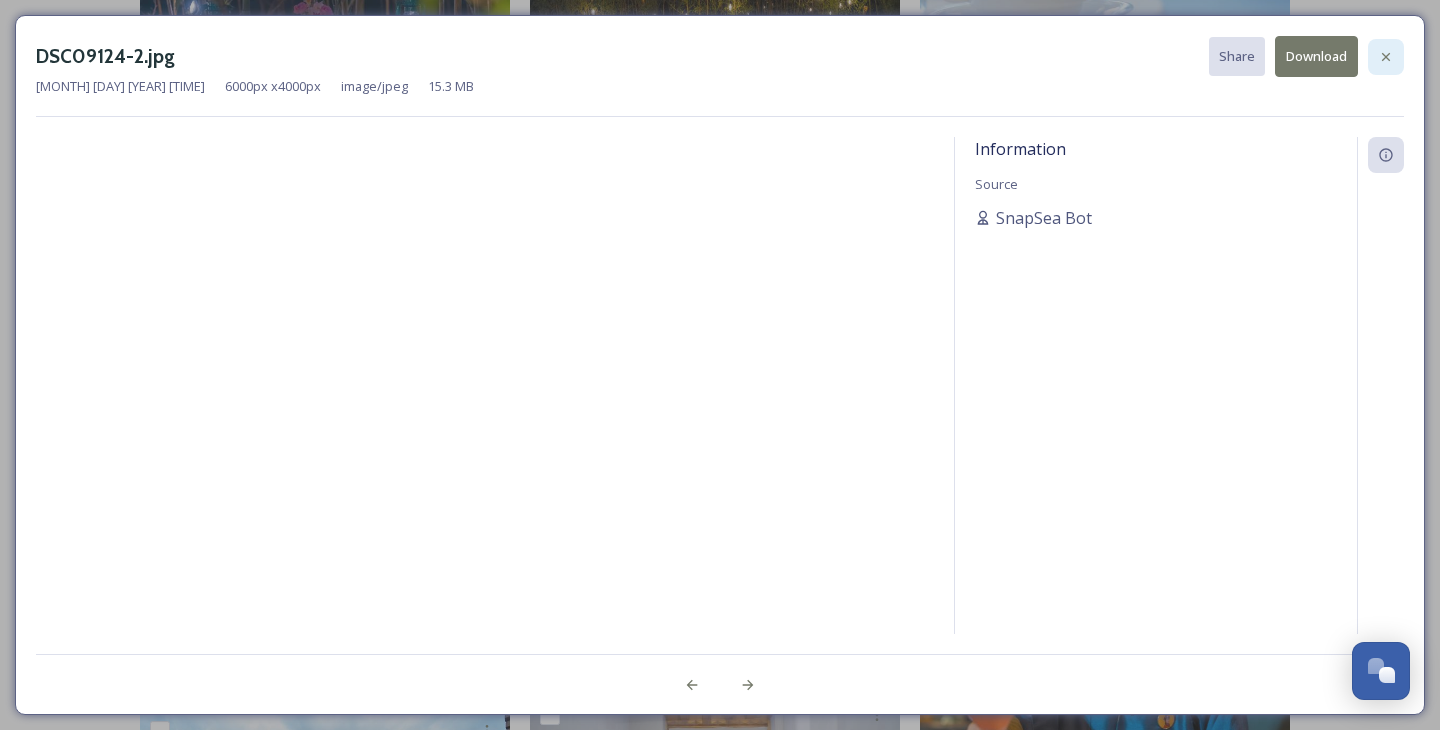 click 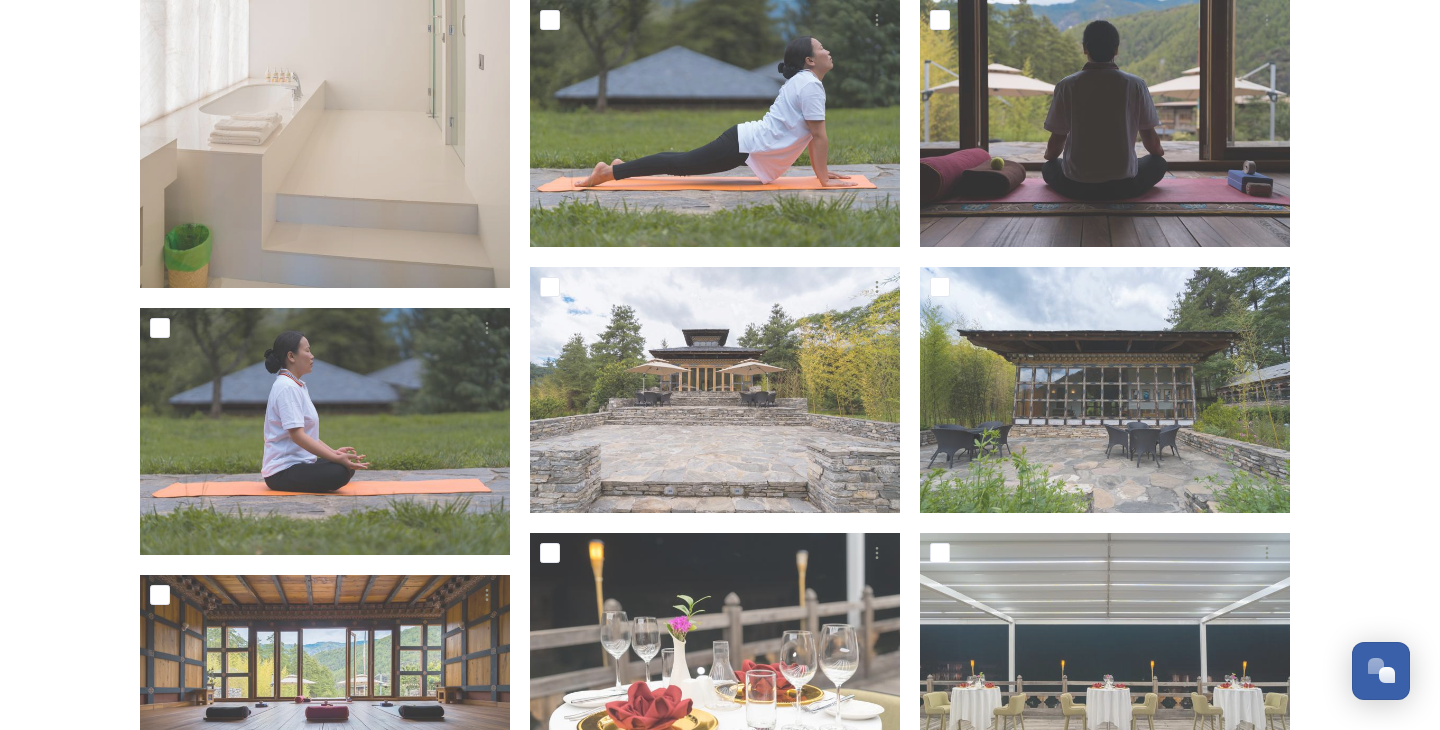 scroll, scrollTop: 0, scrollLeft: 0, axis: both 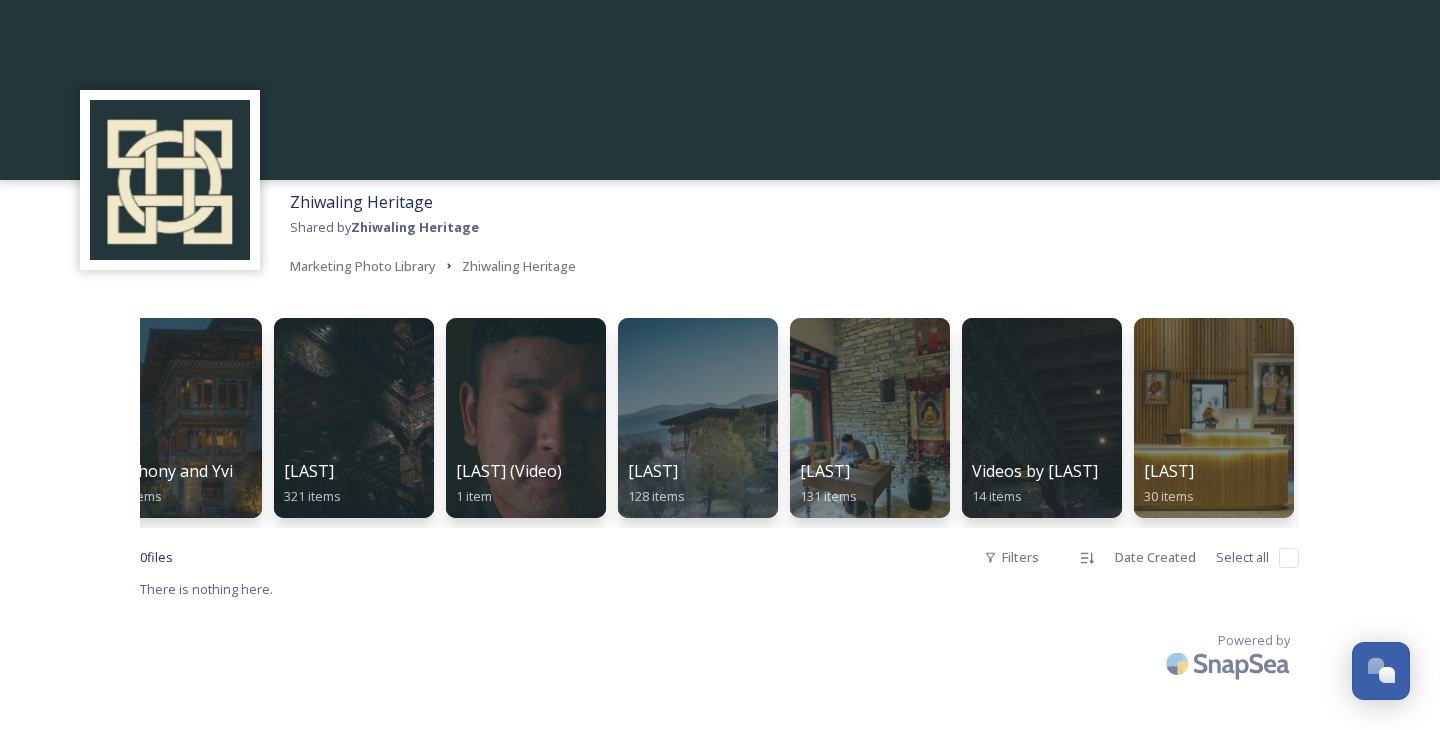 click at bounding box center (1214, 418) 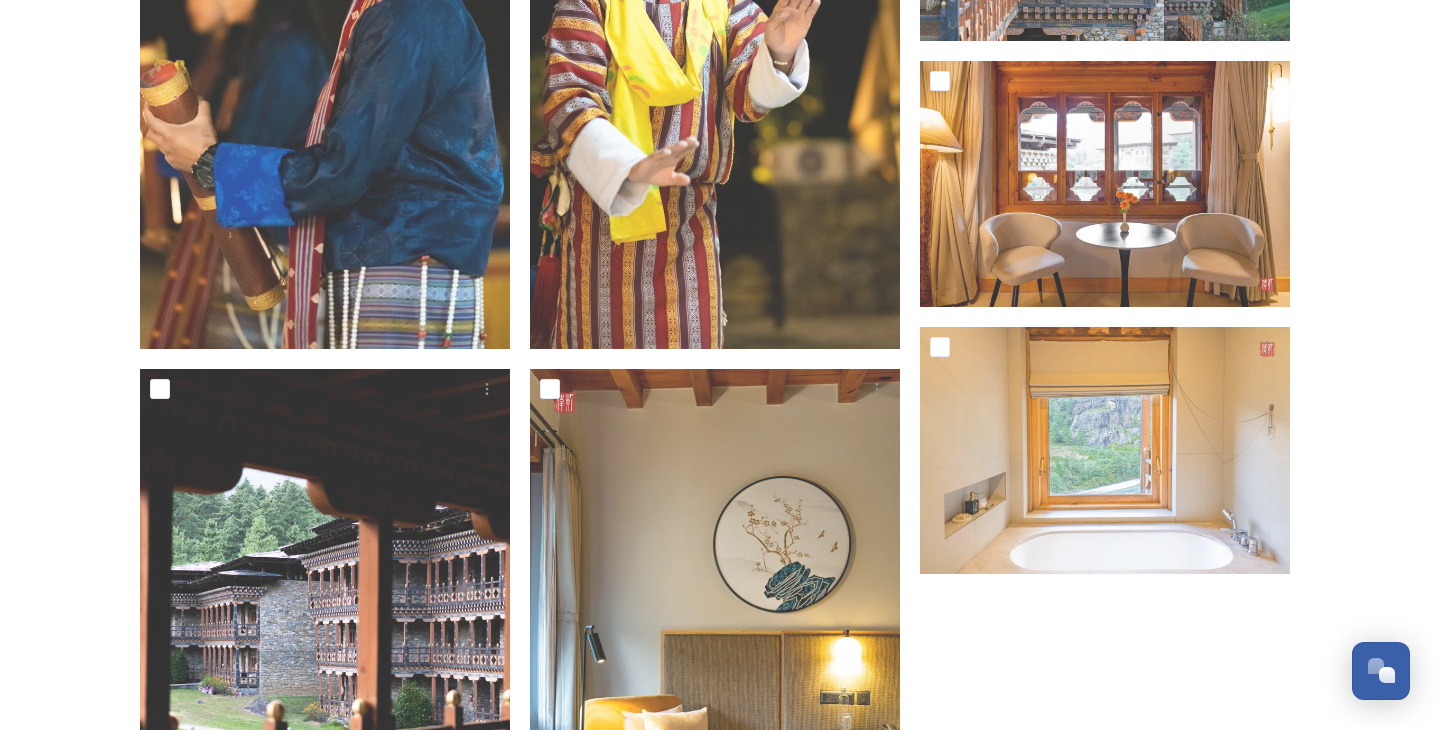 scroll, scrollTop: 4273, scrollLeft: 0, axis: vertical 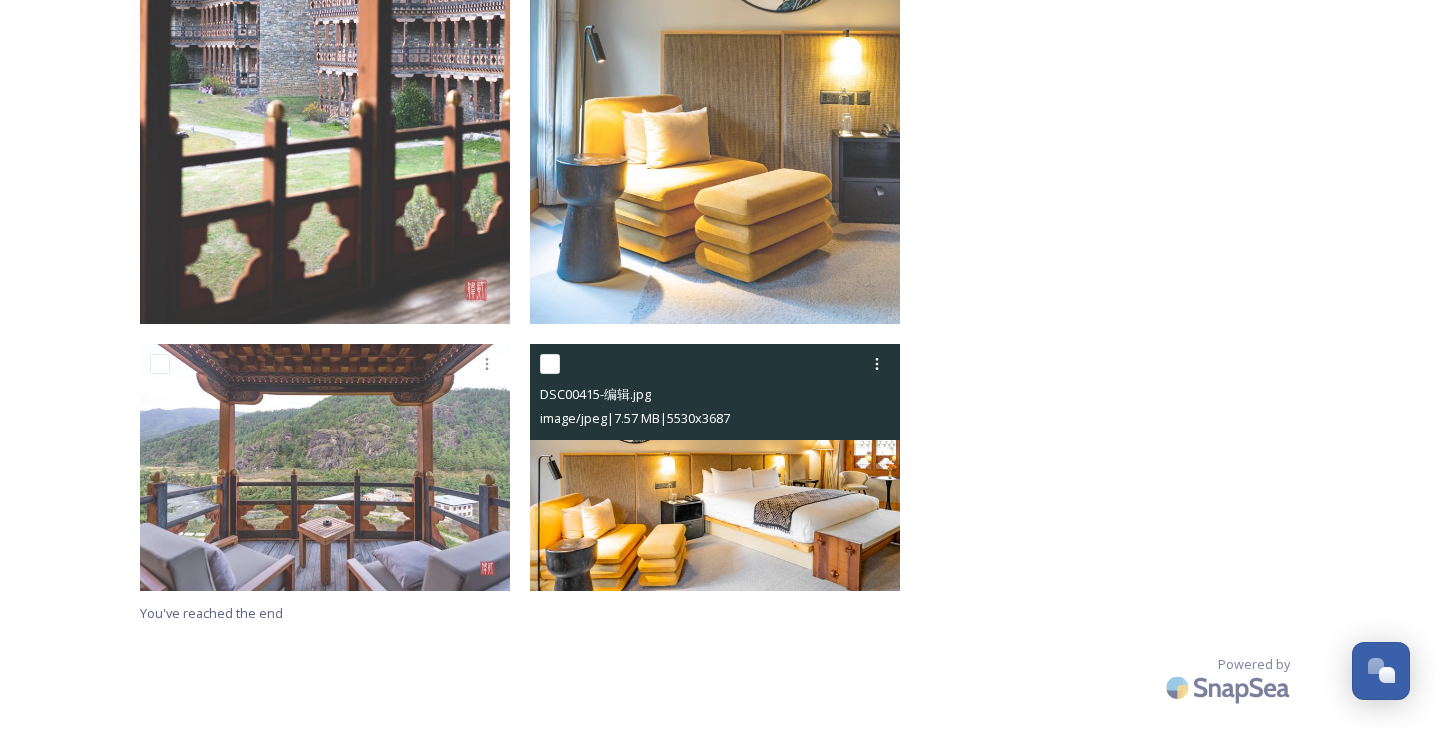 click at bounding box center (715, 467) 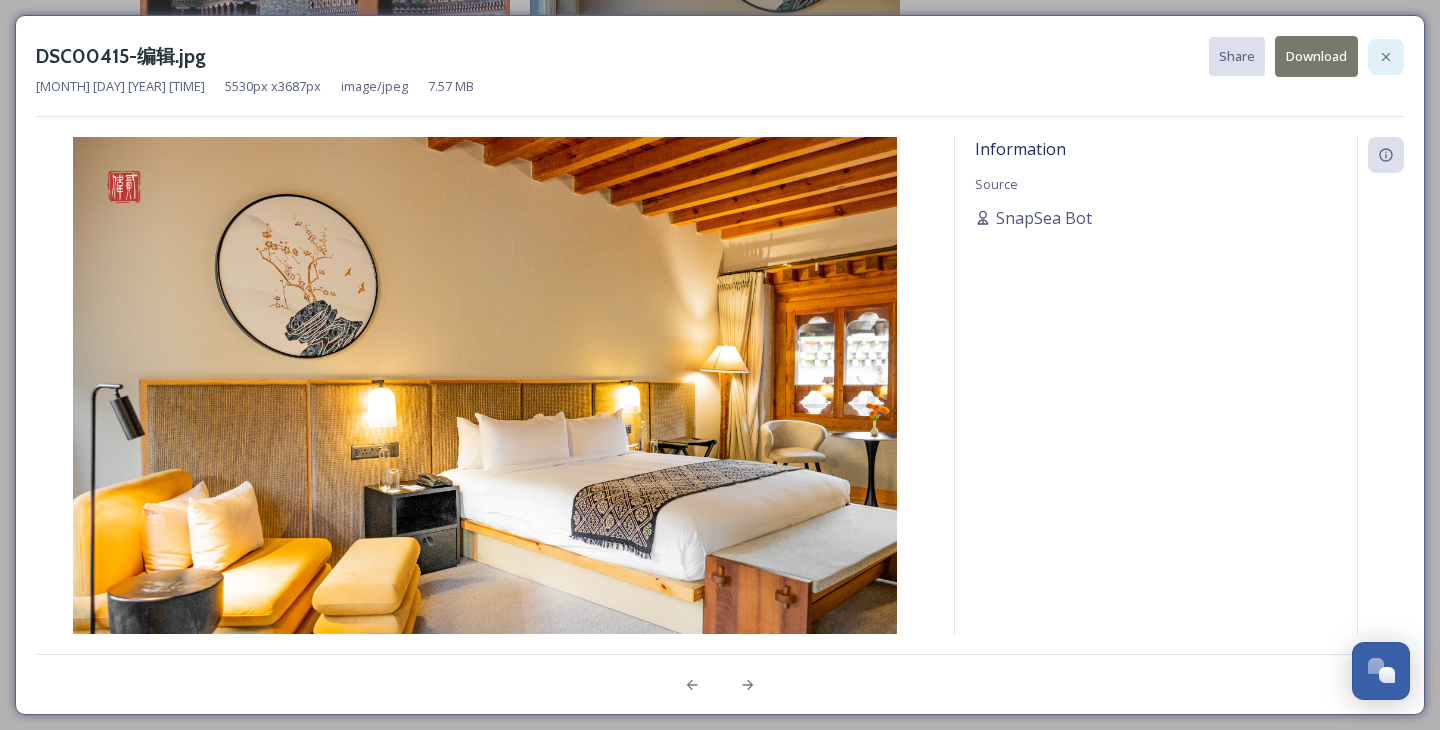 click 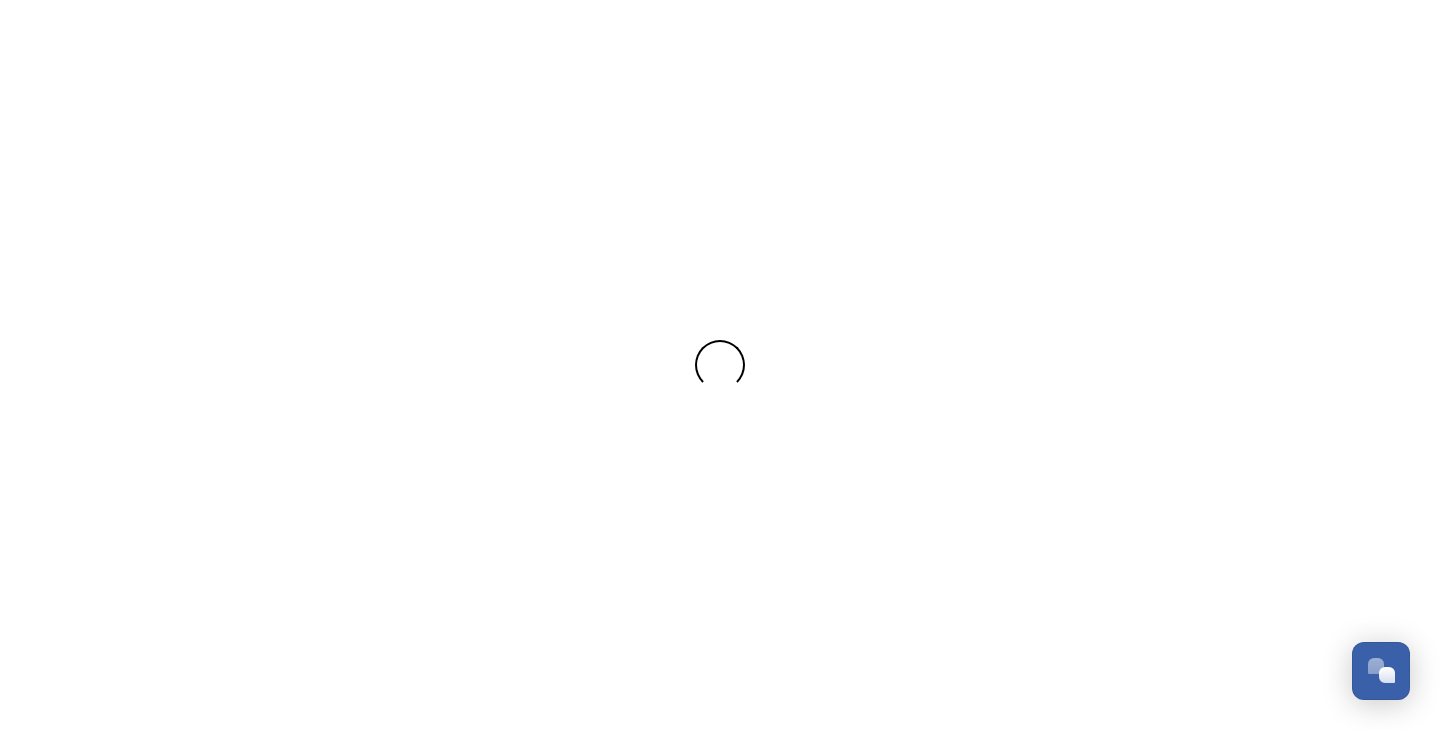 scroll, scrollTop: 0, scrollLeft: 0, axis: both 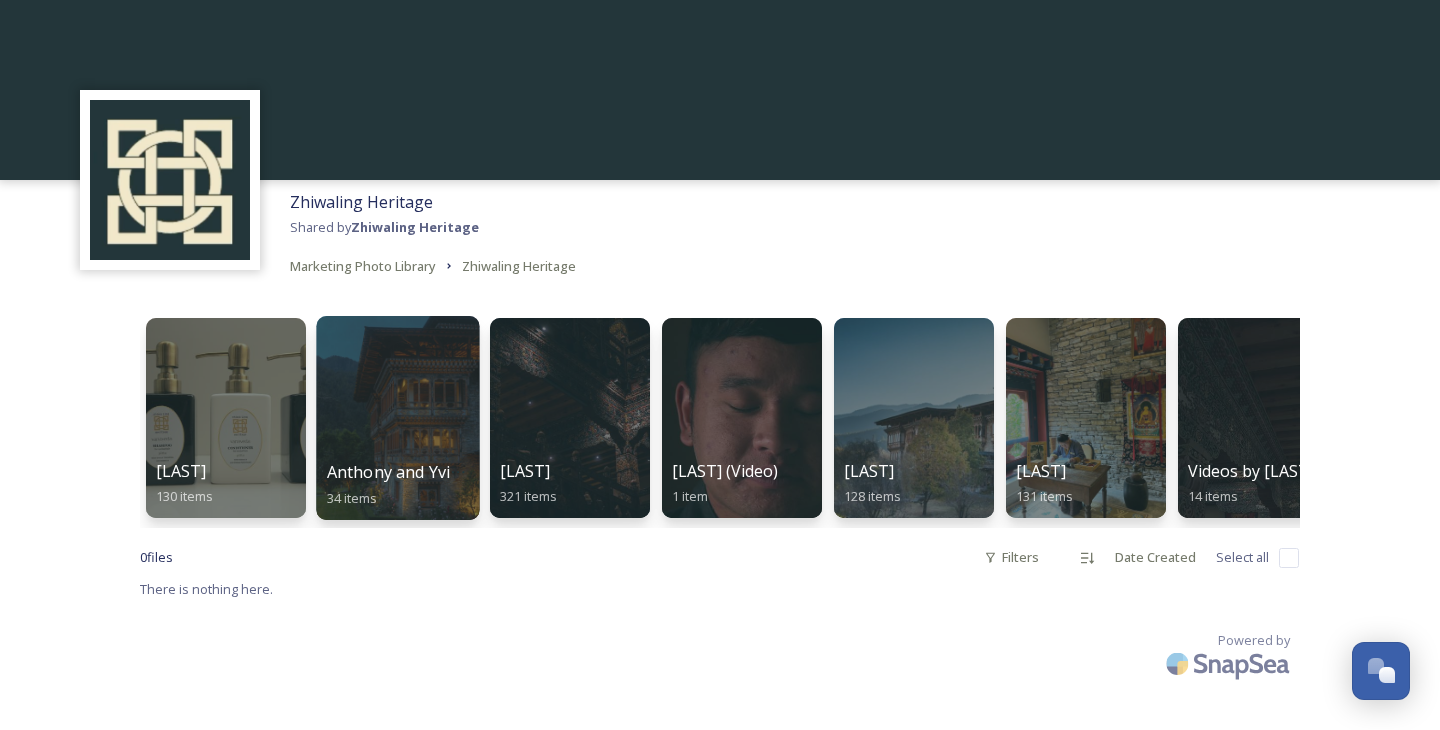 click on "Anthony and Yvi Images" at bounding box center (419, 472) 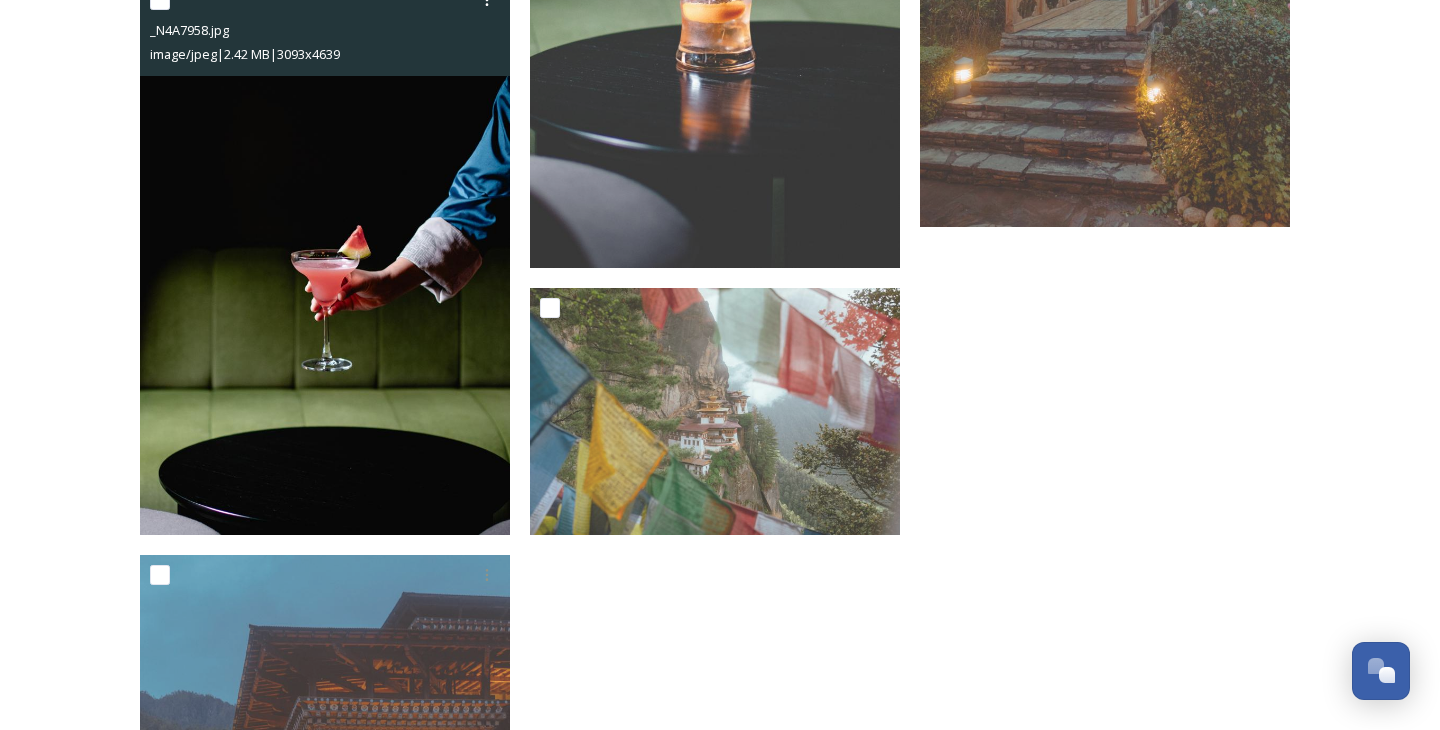 scroll, scrollTop: 5216, scrollLeft: 0, axis: vertical 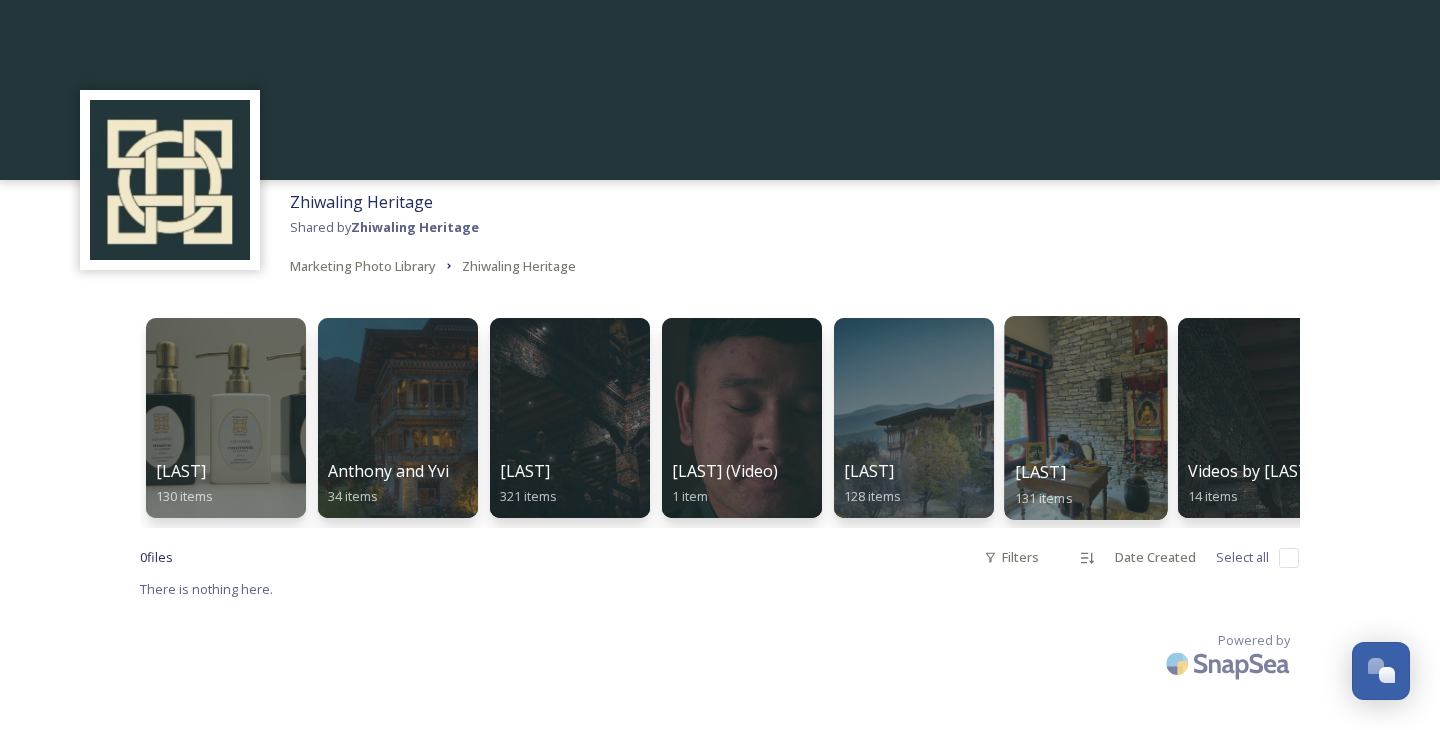 click at bounding box center [1085, 418] 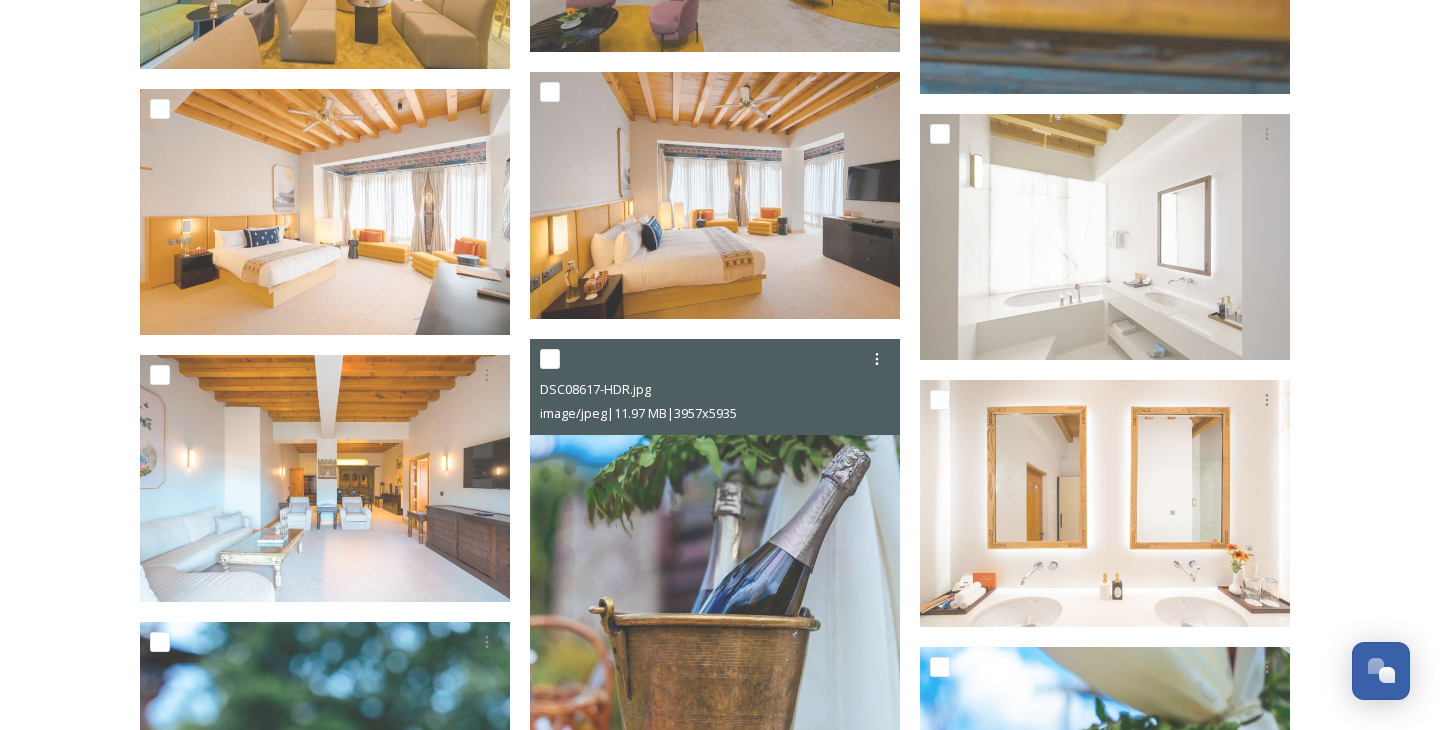 scroll, scrollTop: 3200, scrollLeft: 0, axis: vertical 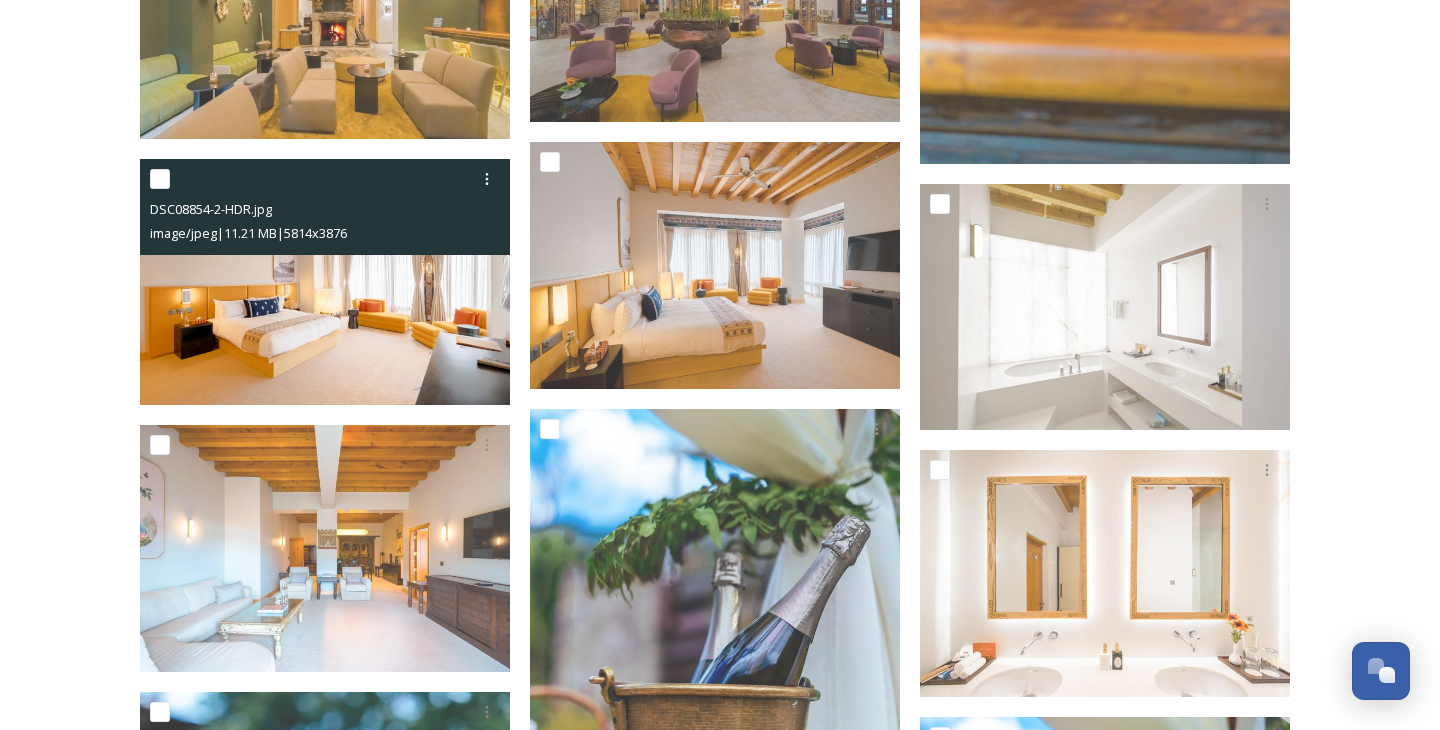 click at bounding box center [325, 282] 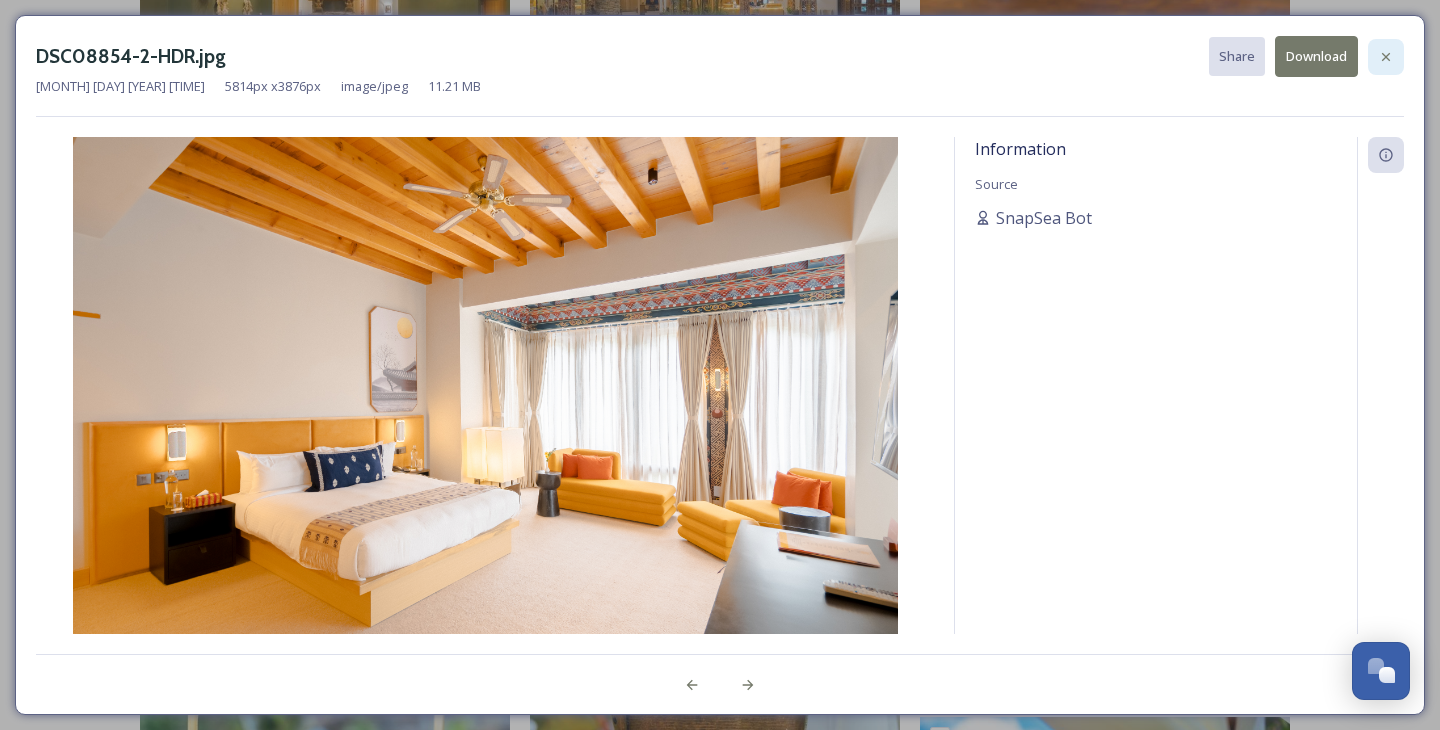 click 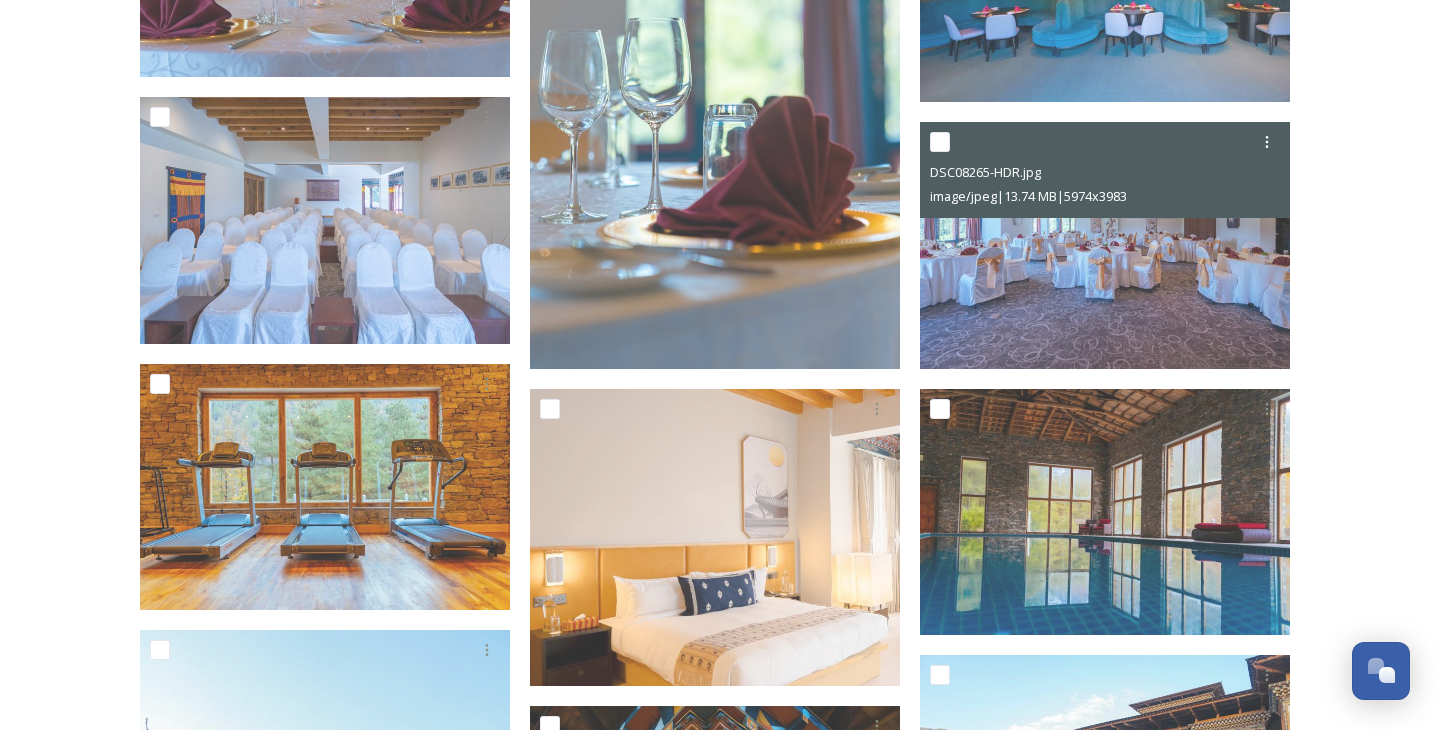 scroll, scrollTop: 5146, scrollLeft: 0, axis: vertical 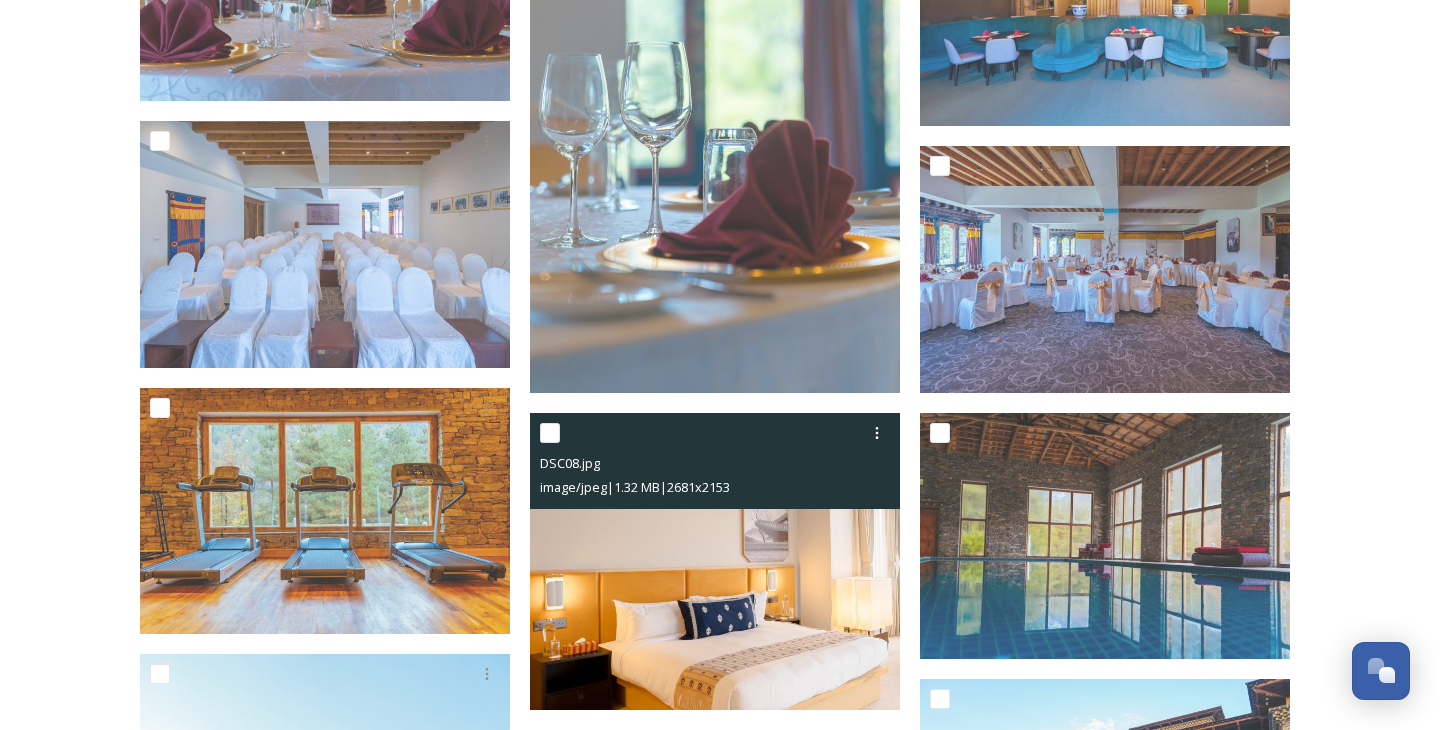 click at bounding box center [715, 561] 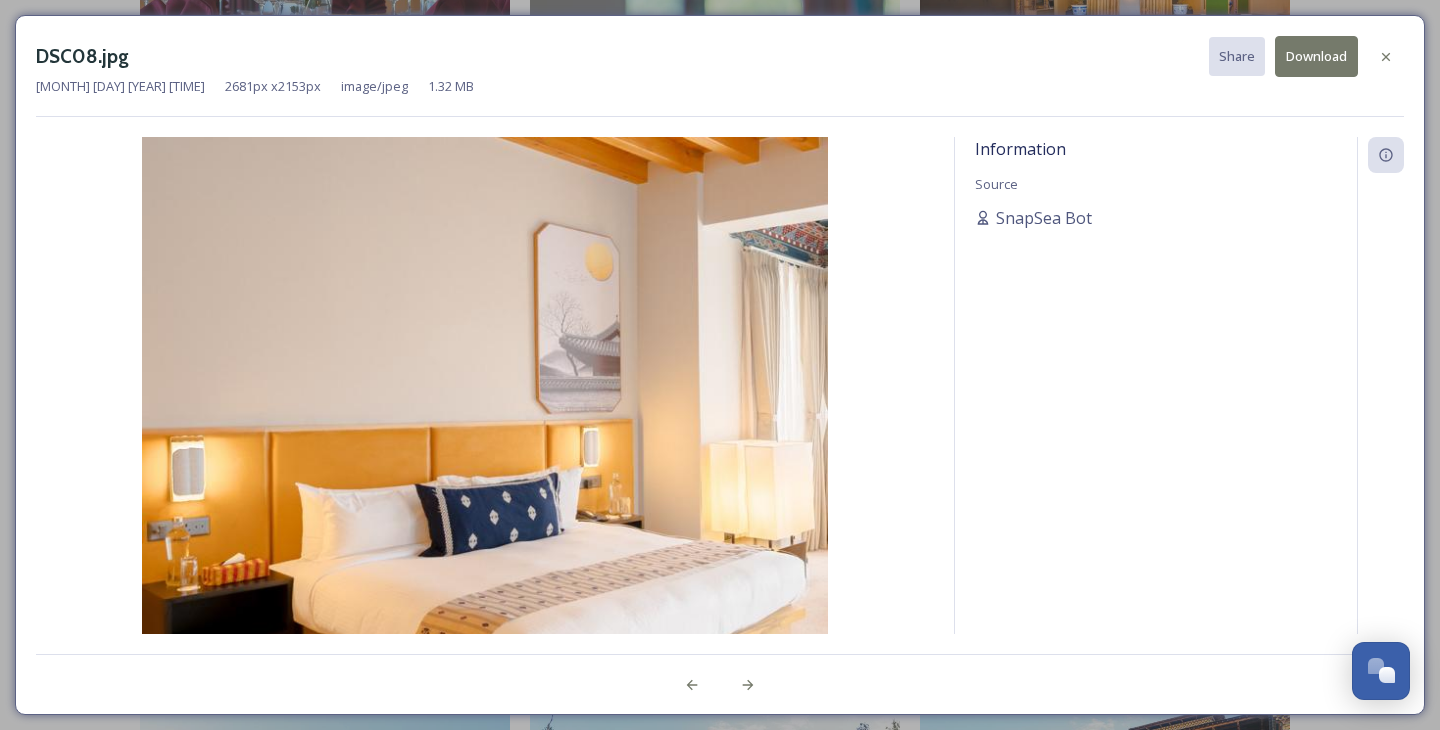 click at bounding box center [485, 412] 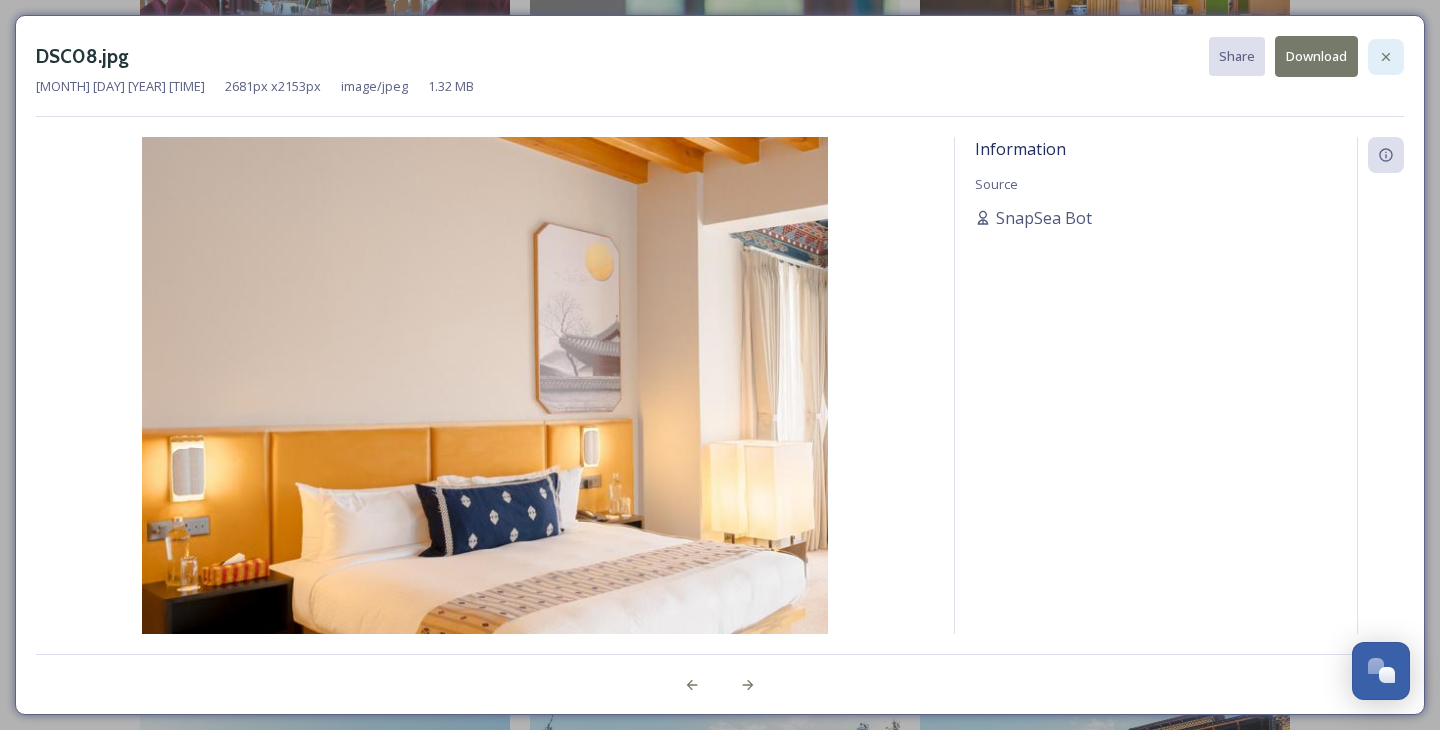 click 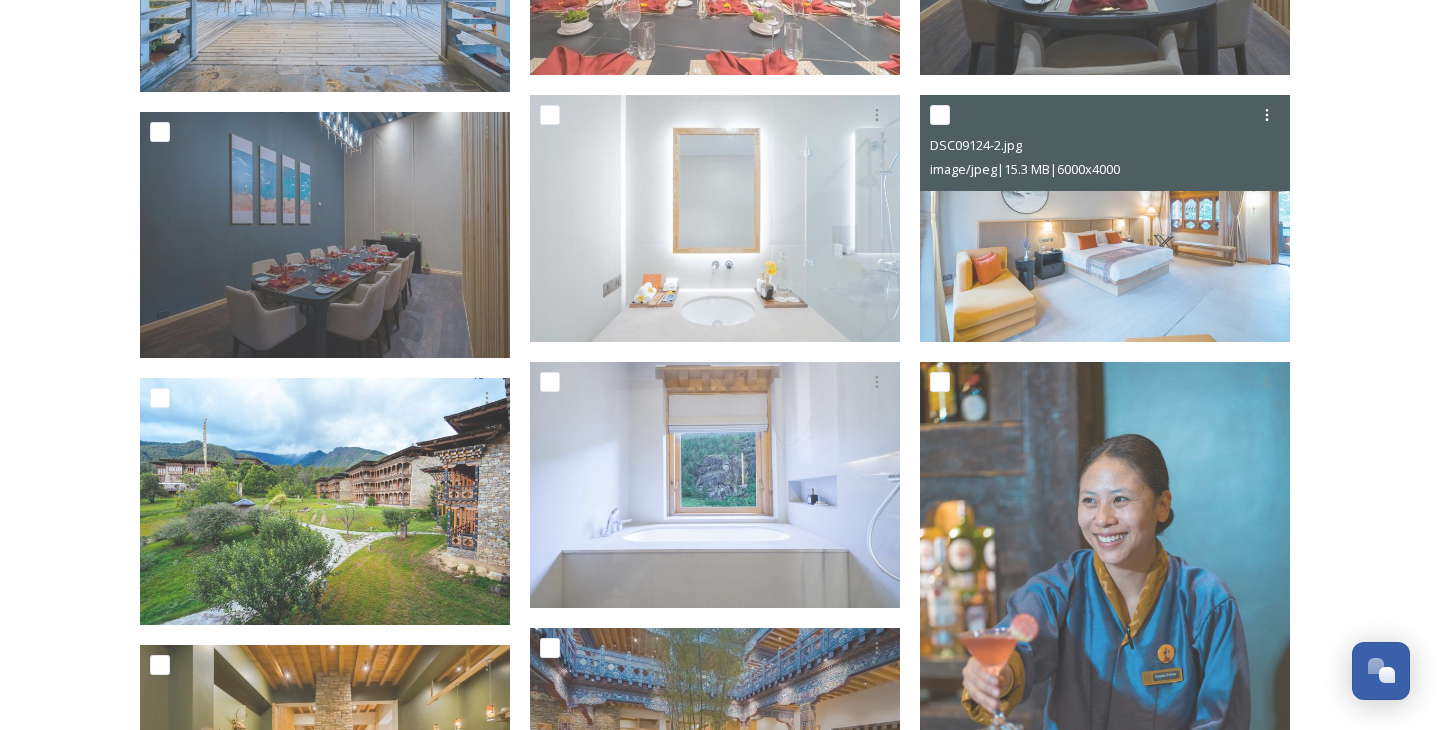 scroll, scrollTop: 2434, scrollLeft: 0, axis: vertical 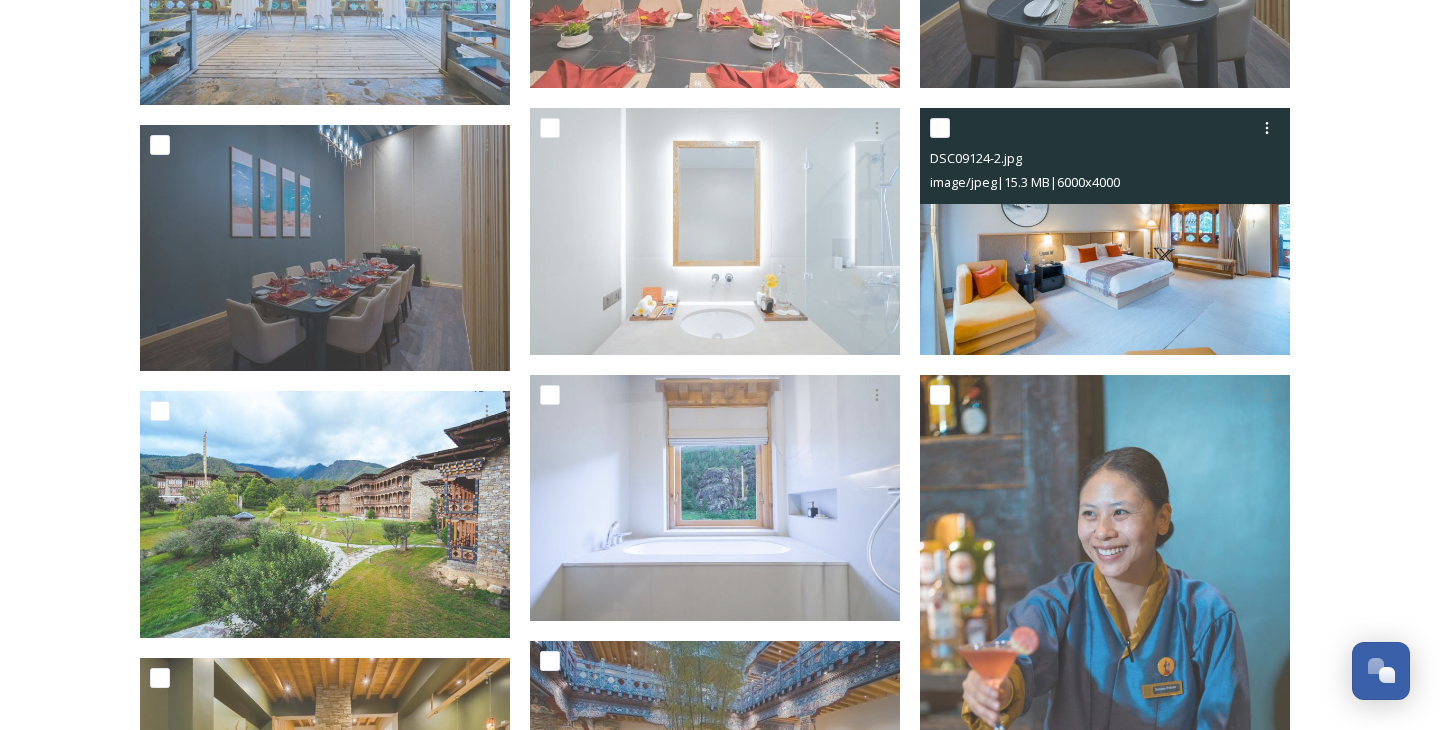 click at bounding box center [1105, 231] 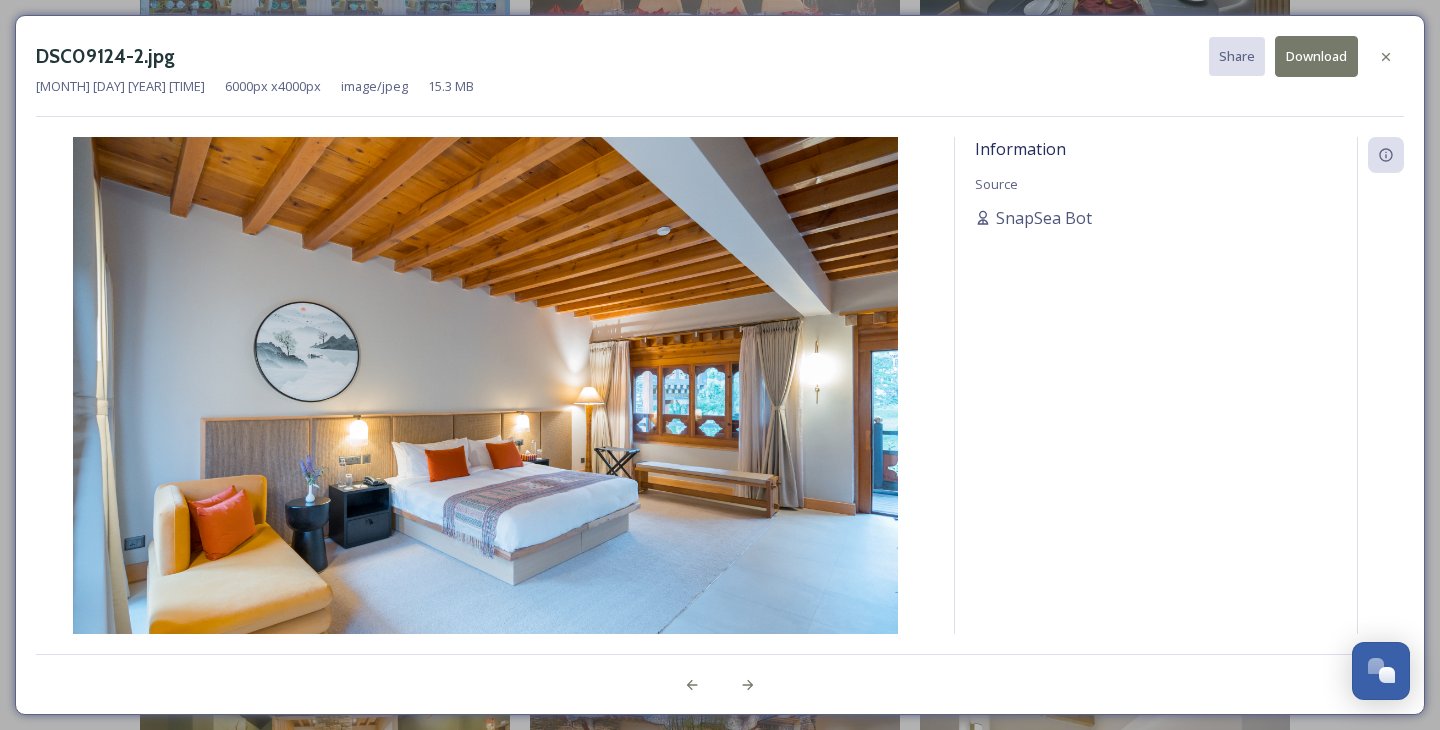 click on "Download" at bounding box center (1316, 56) 